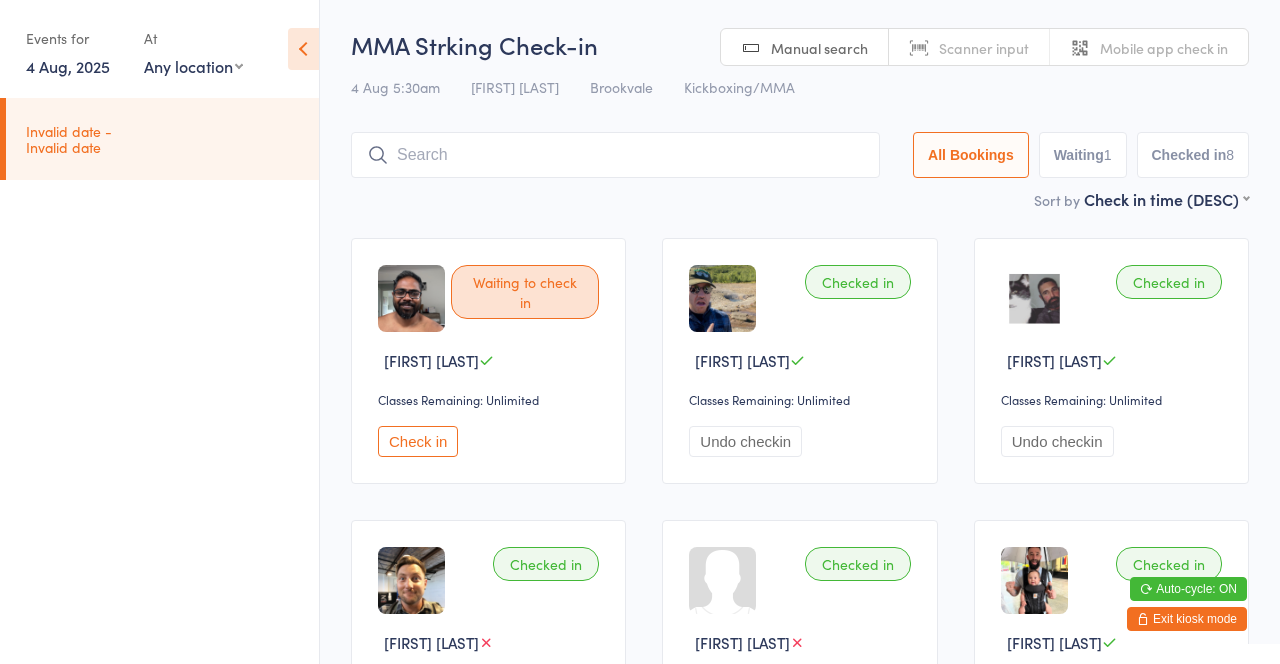 scroll, scrollTop: 0, scrollLeft: 0, axis: both 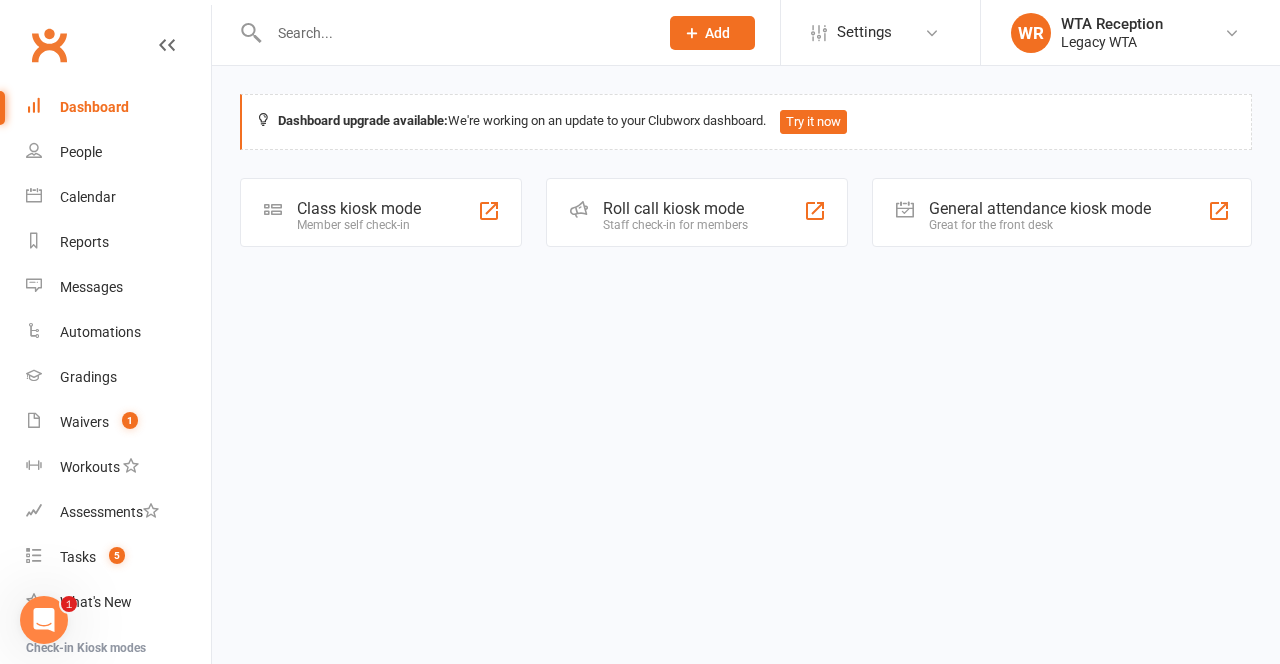 click on "Class kiosk mode Member self check-in" at bounding box center (381, 212) 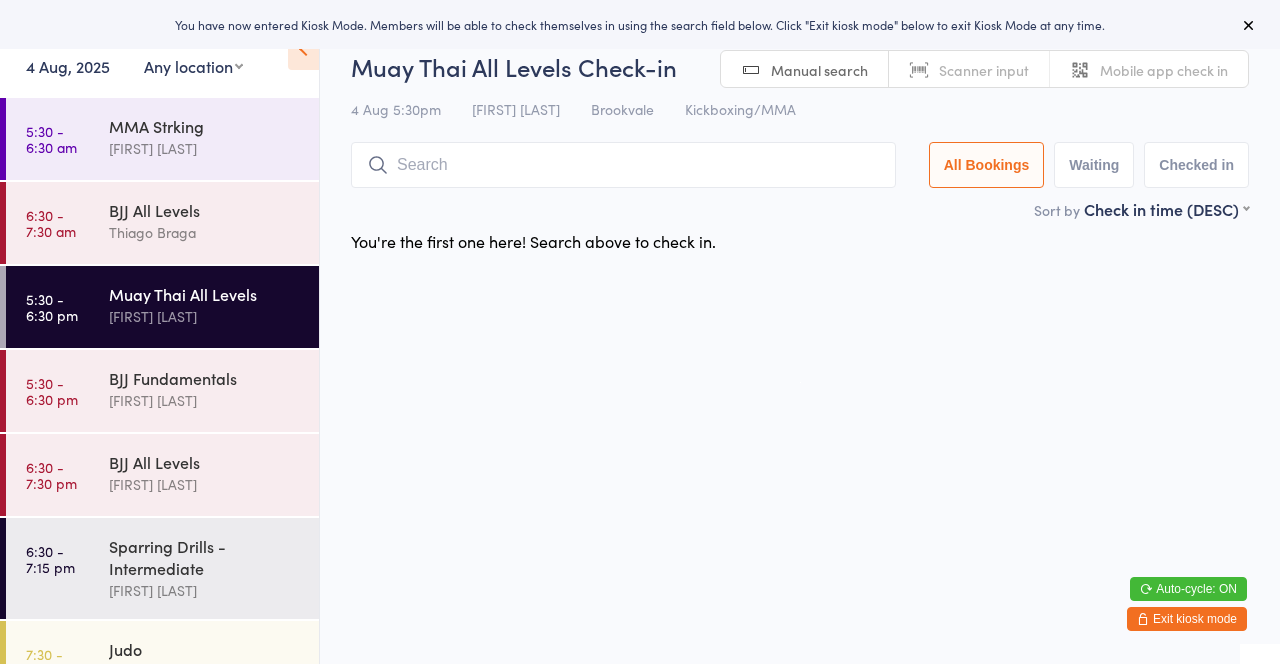 scroll, scrollTop: 0, scrollLeft: 0, axis: both 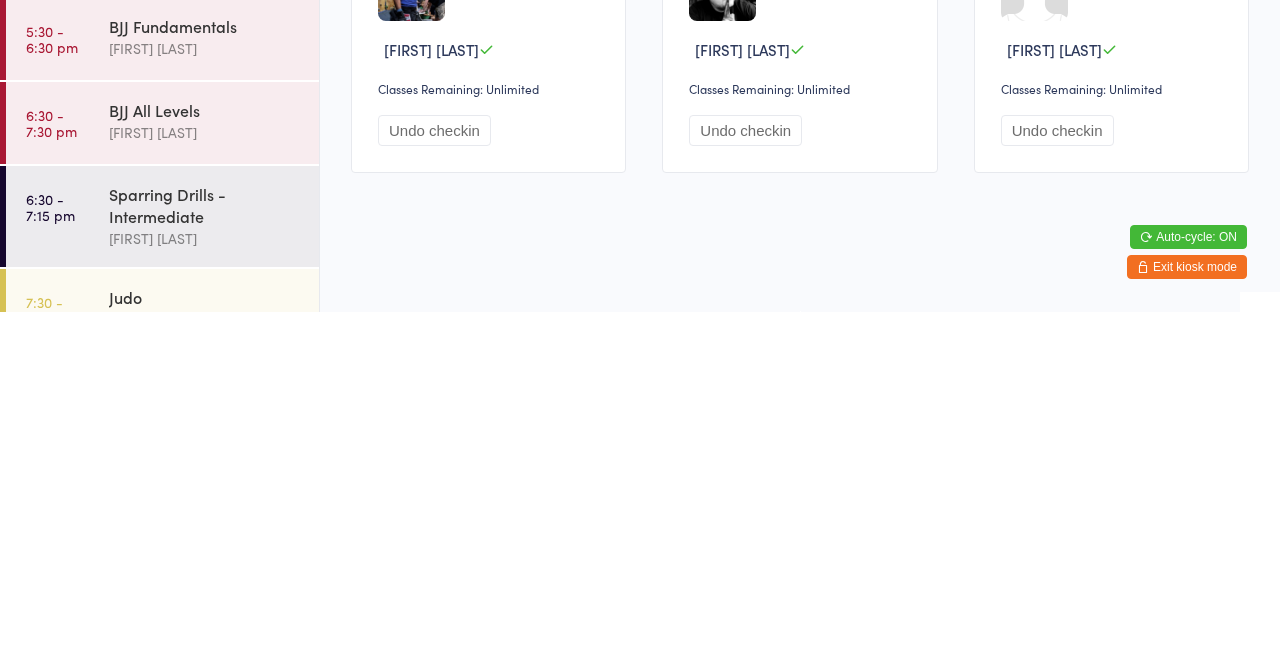 type on "Love" 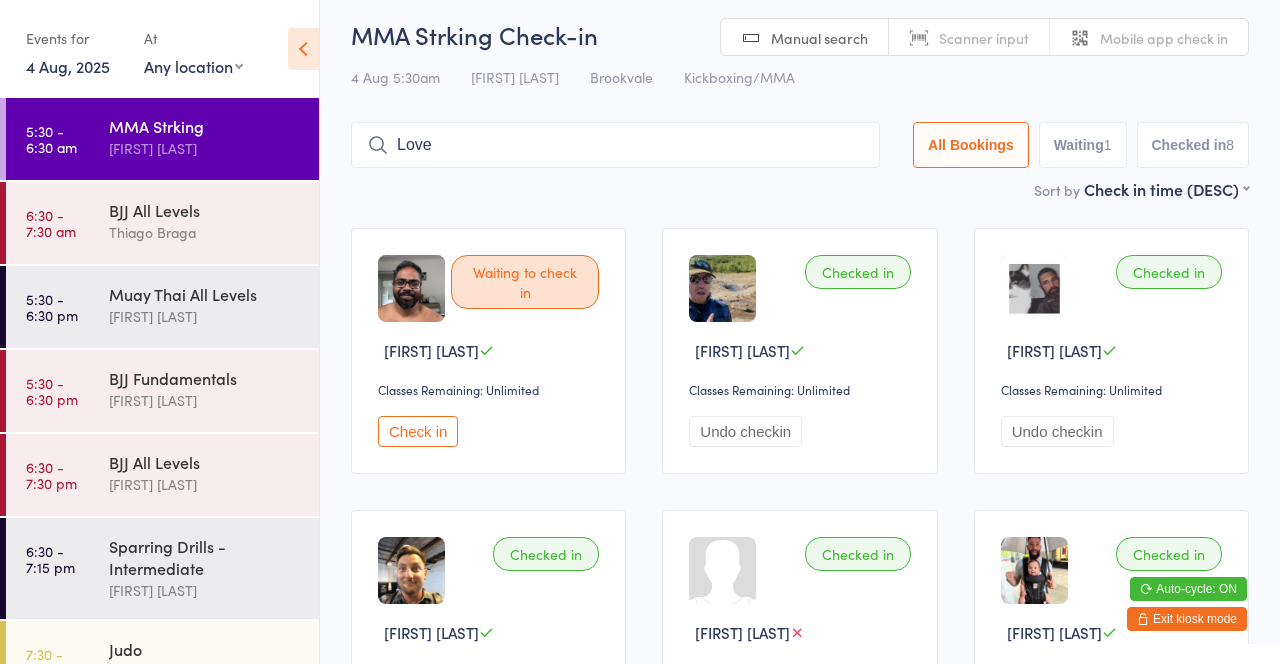 scroll, scrollTop: 0, scrollLeft: 0, axis: both 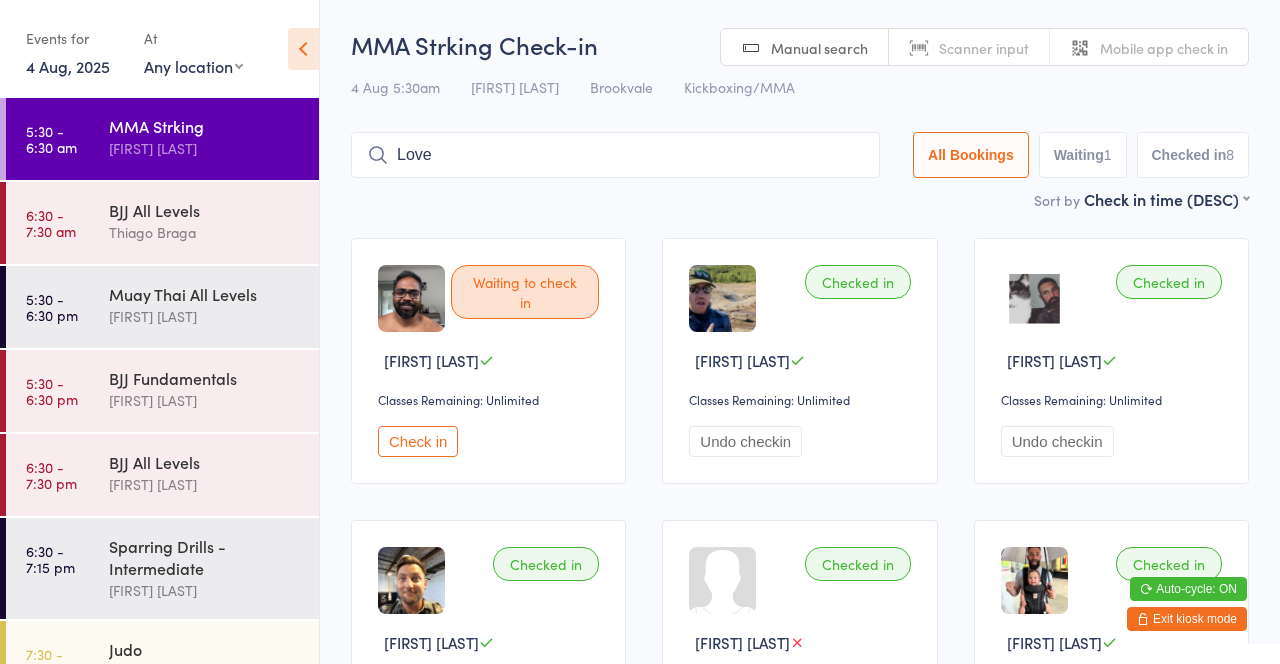 click on "[FIRST] [LAST]" at bounding box center [205, 316] 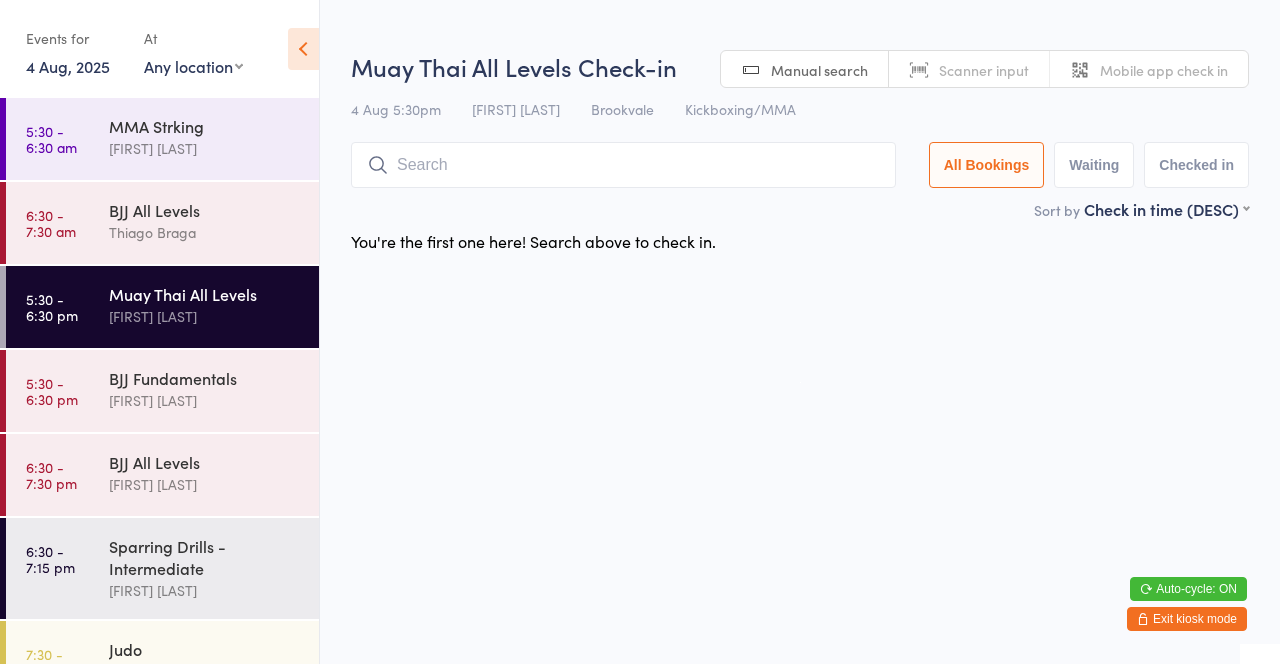 type on "Mich" 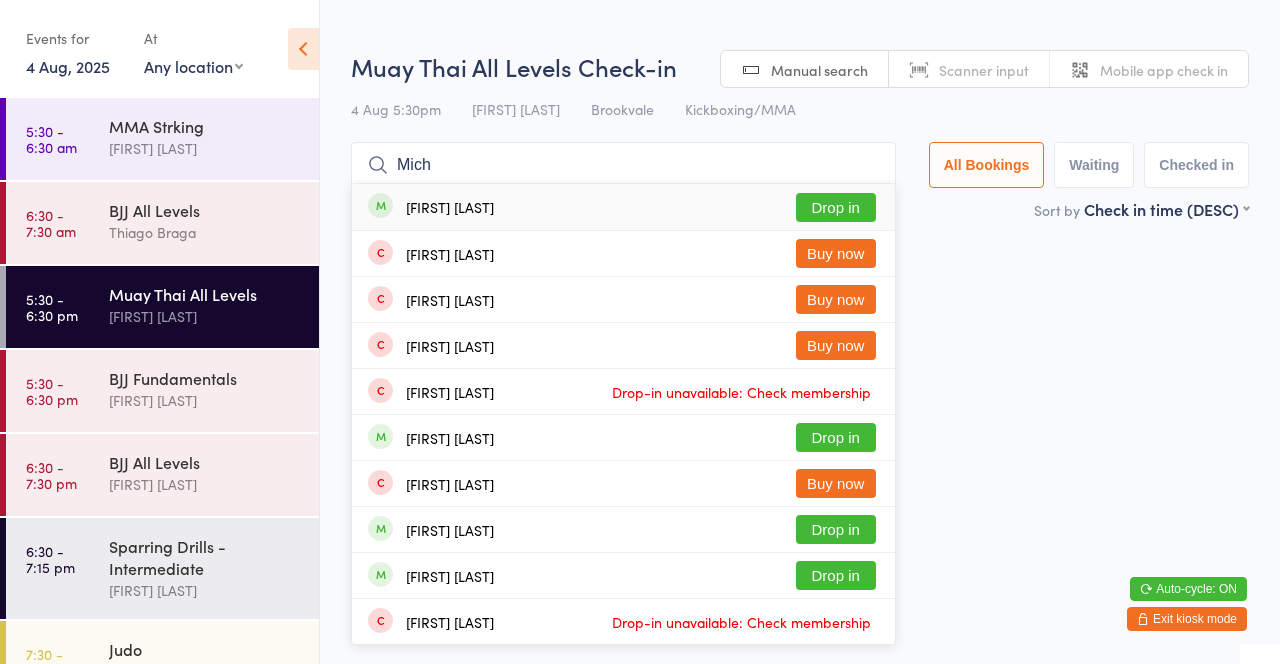click on "Mich" at bounding box center (623, 165) 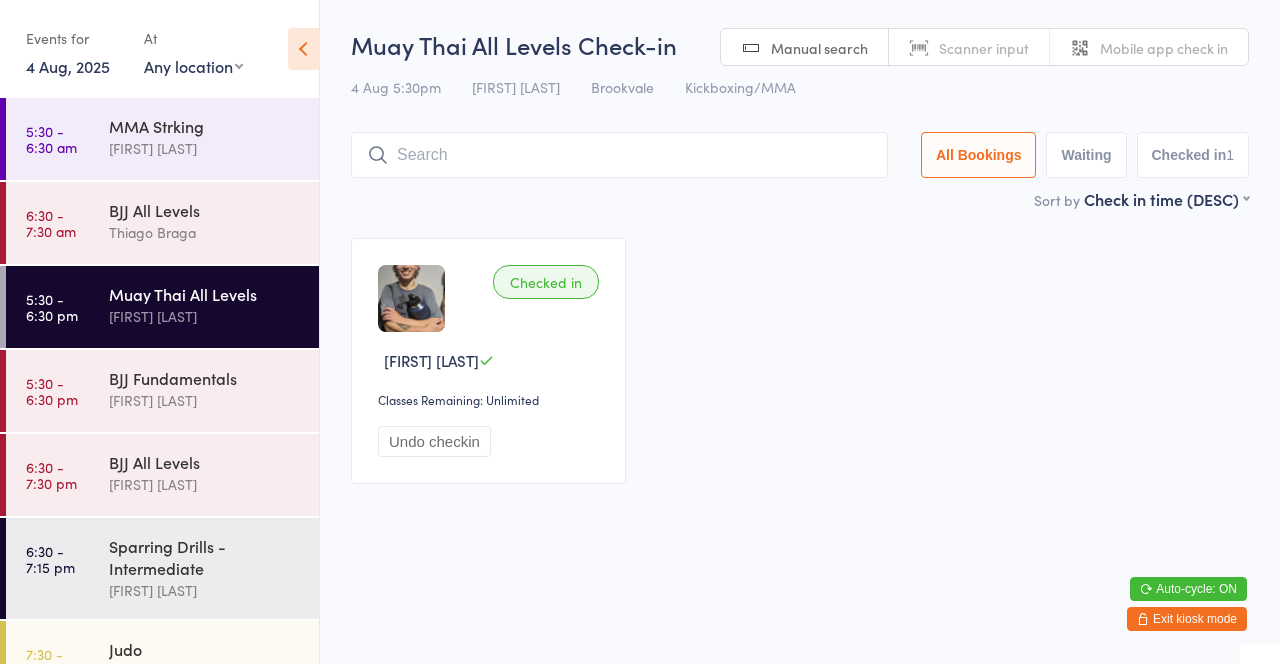 click on "Thiago Braga" at bounding box center [205, 232] 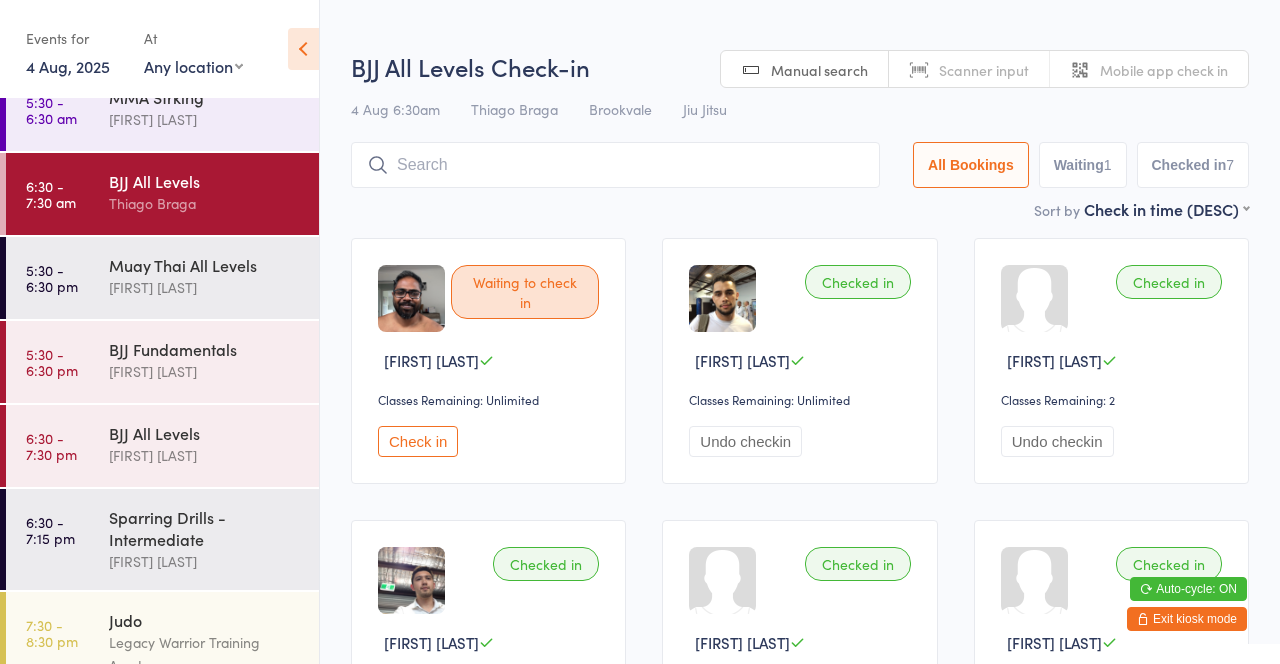 type on "H" 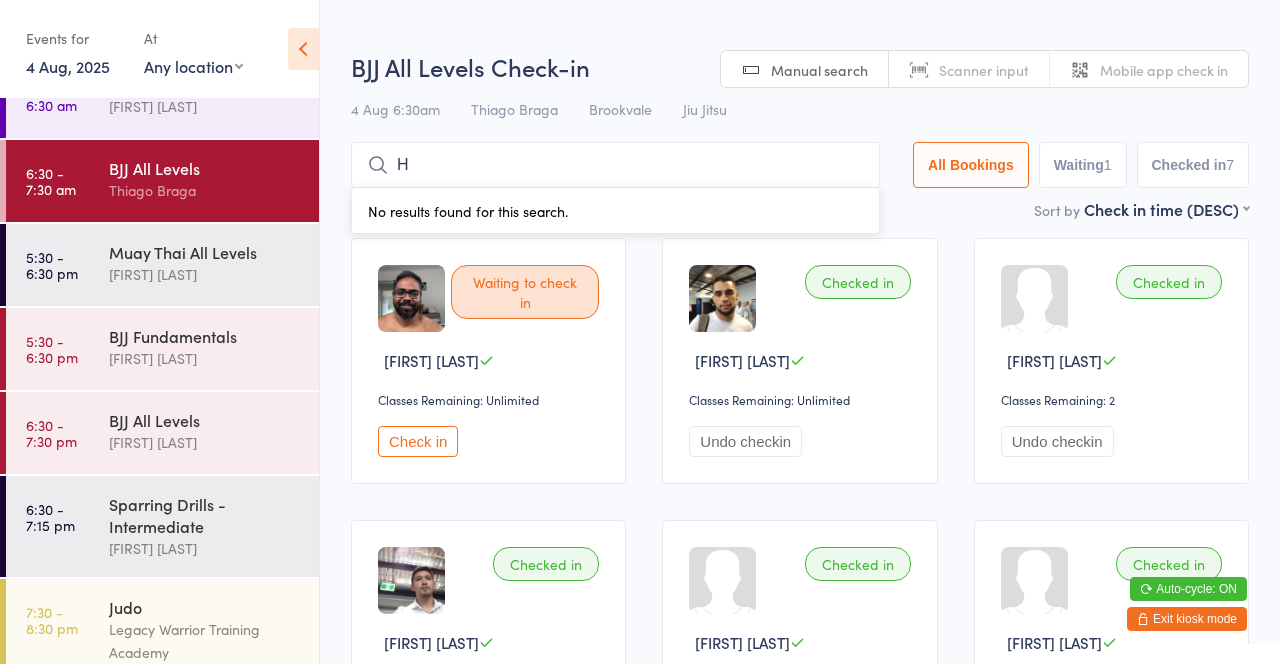 scroll, scrollTop: 61, scrollLeft: 0, axis: vertical 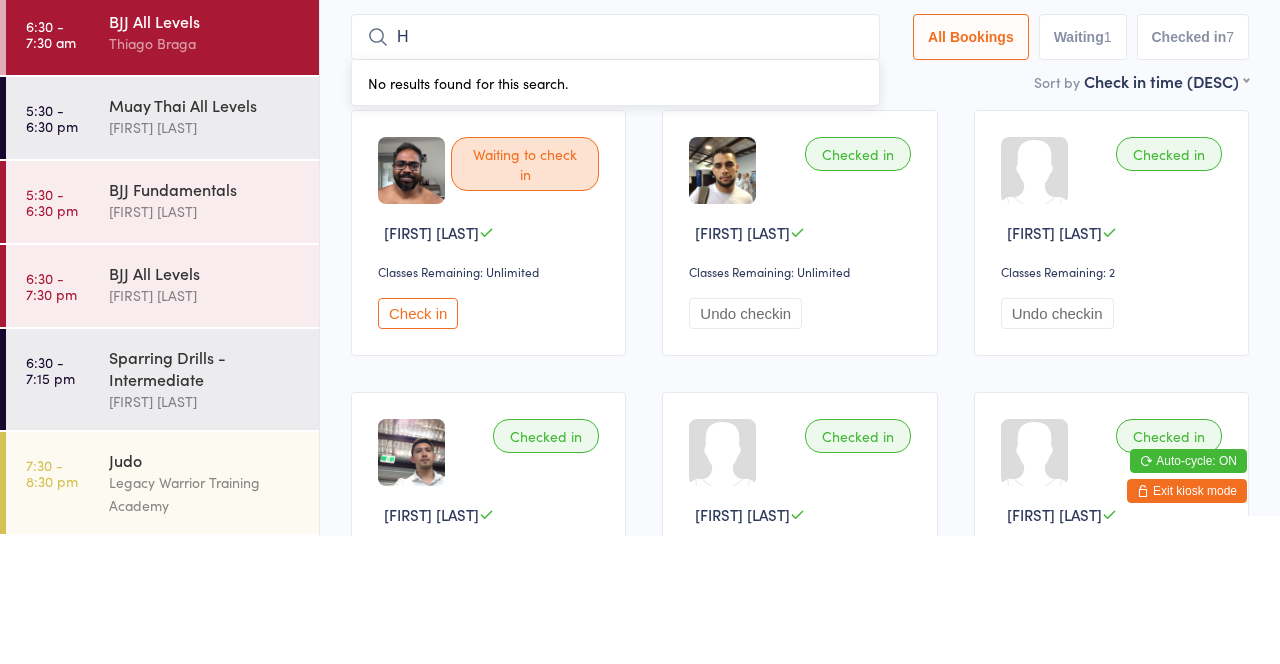 click on "[FIRST] [LAST]" at bounding box center [205, 339] 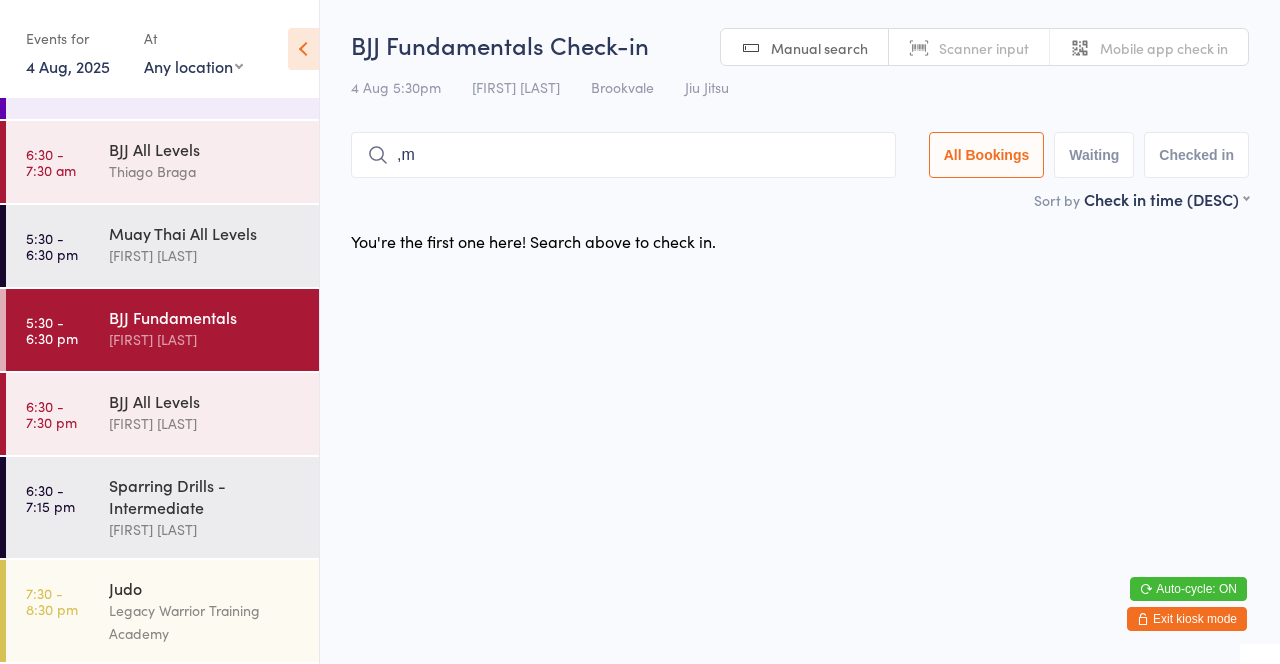 type on "," 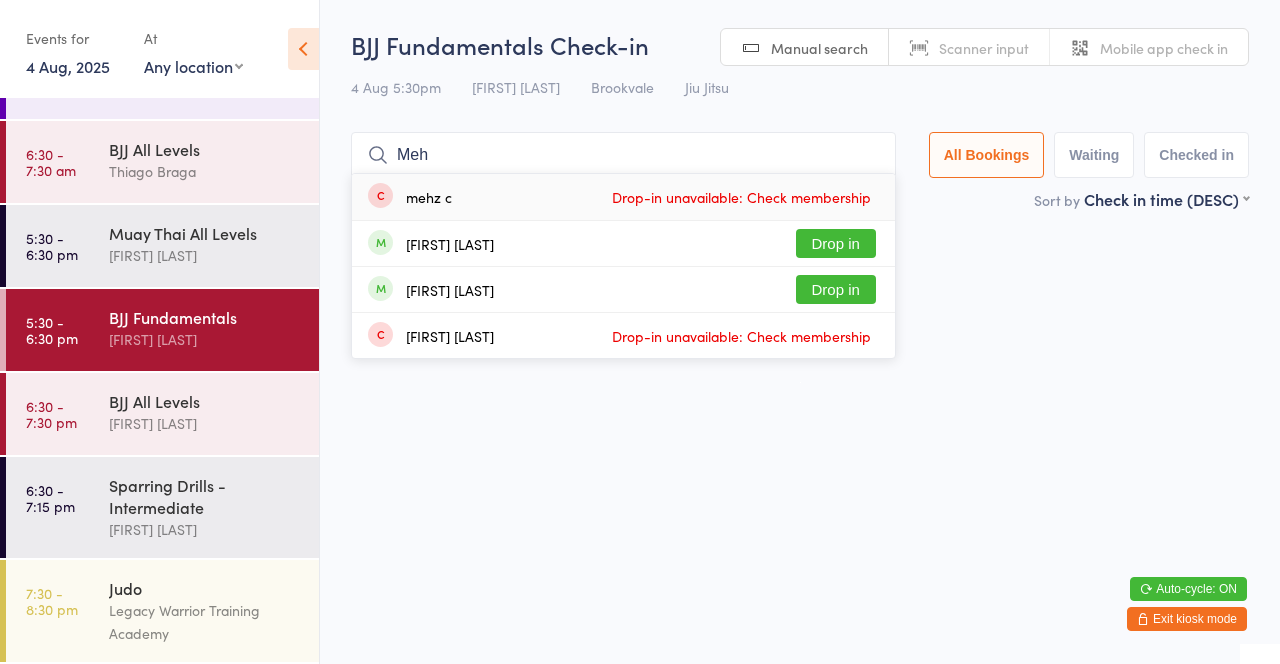 type on "Meh" 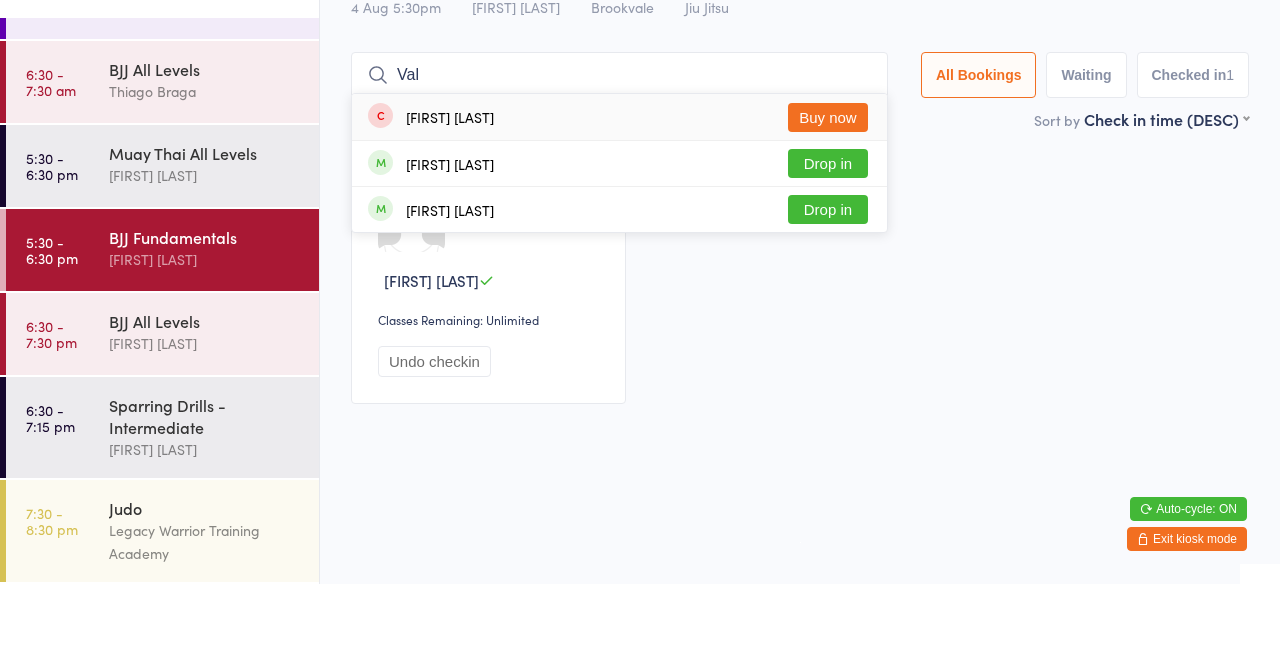 type on "Val" 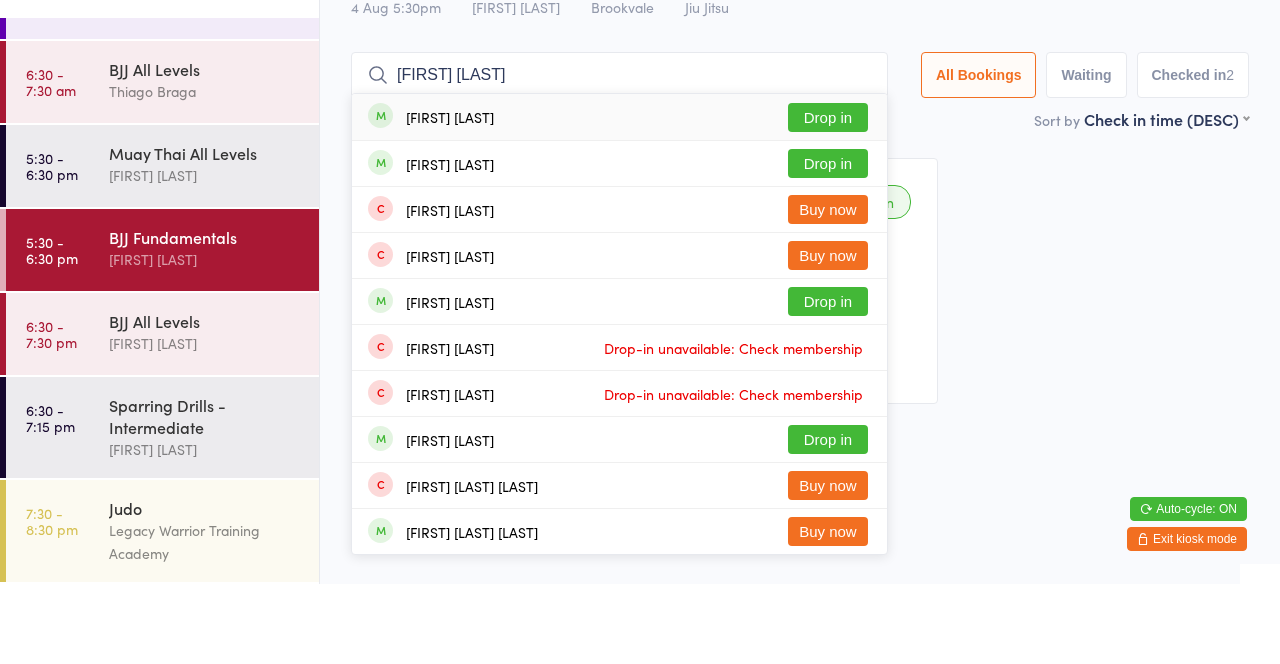 type on "[FIRST] [LAST]" 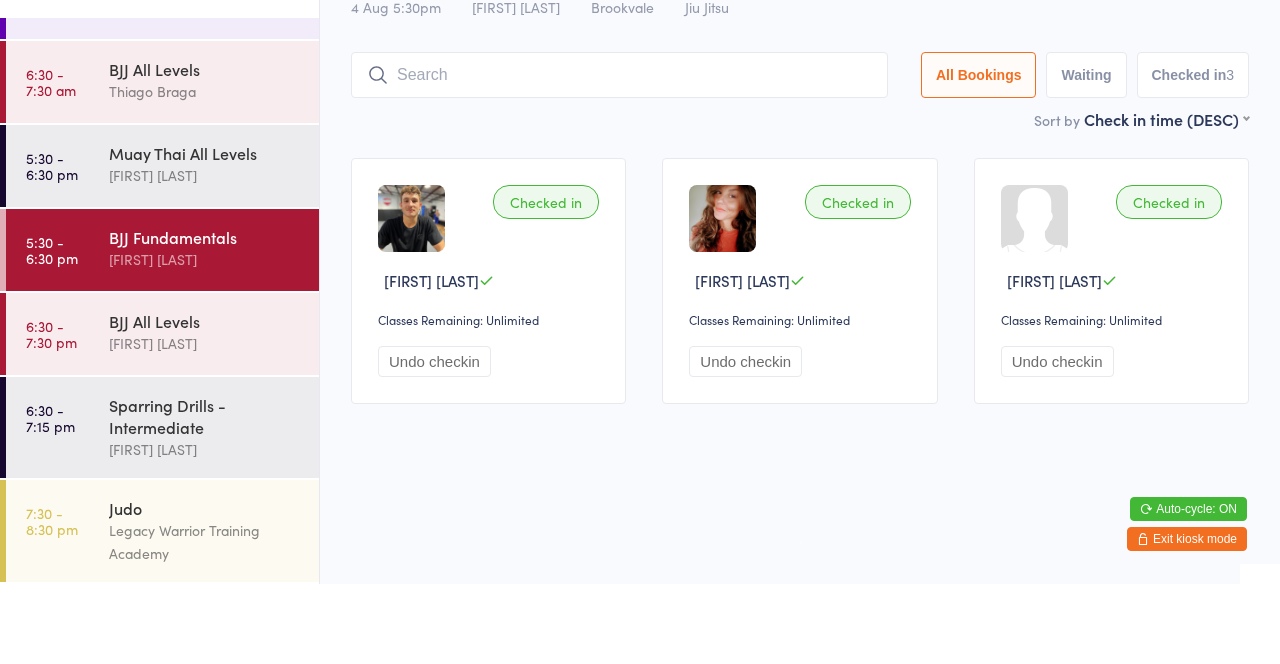 click at bounding box center (619, 155) 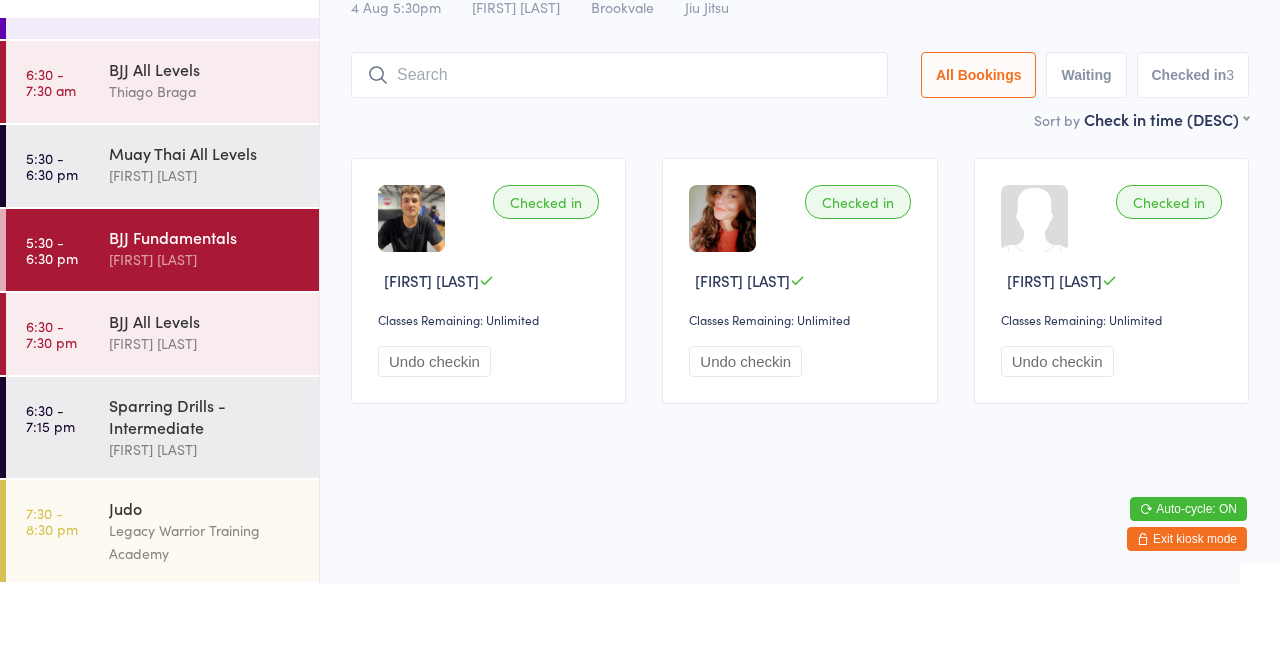 click at bounding box center [619, 155] 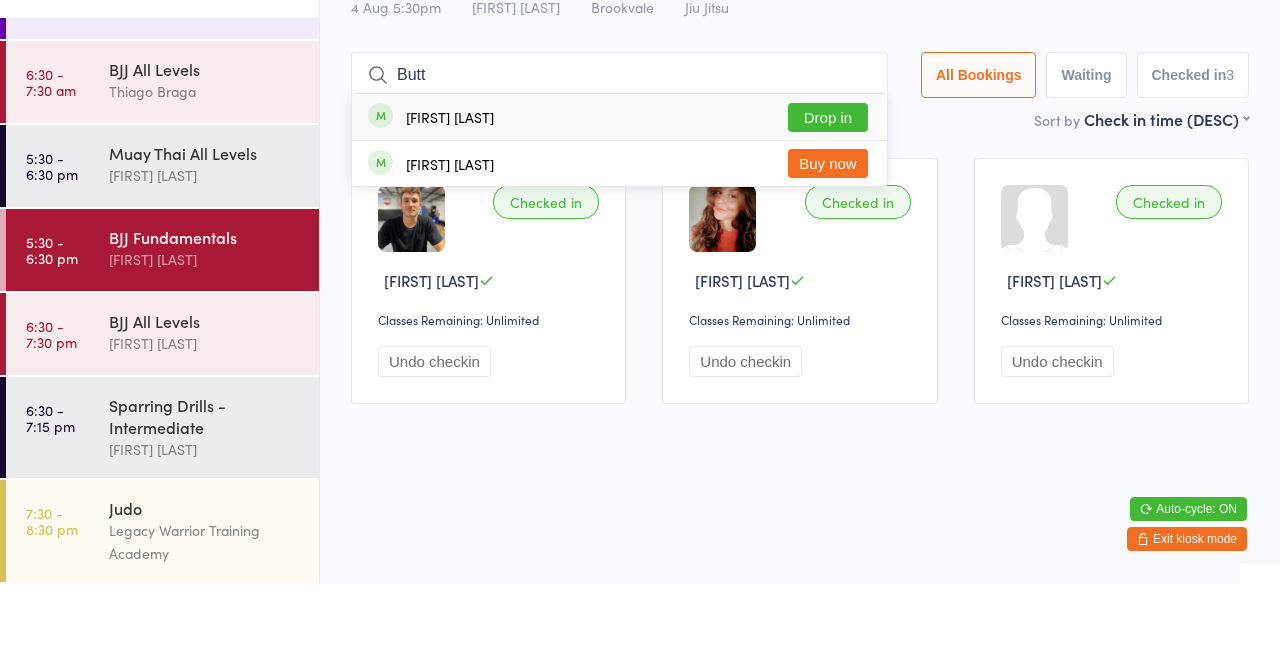 type on "Butt" 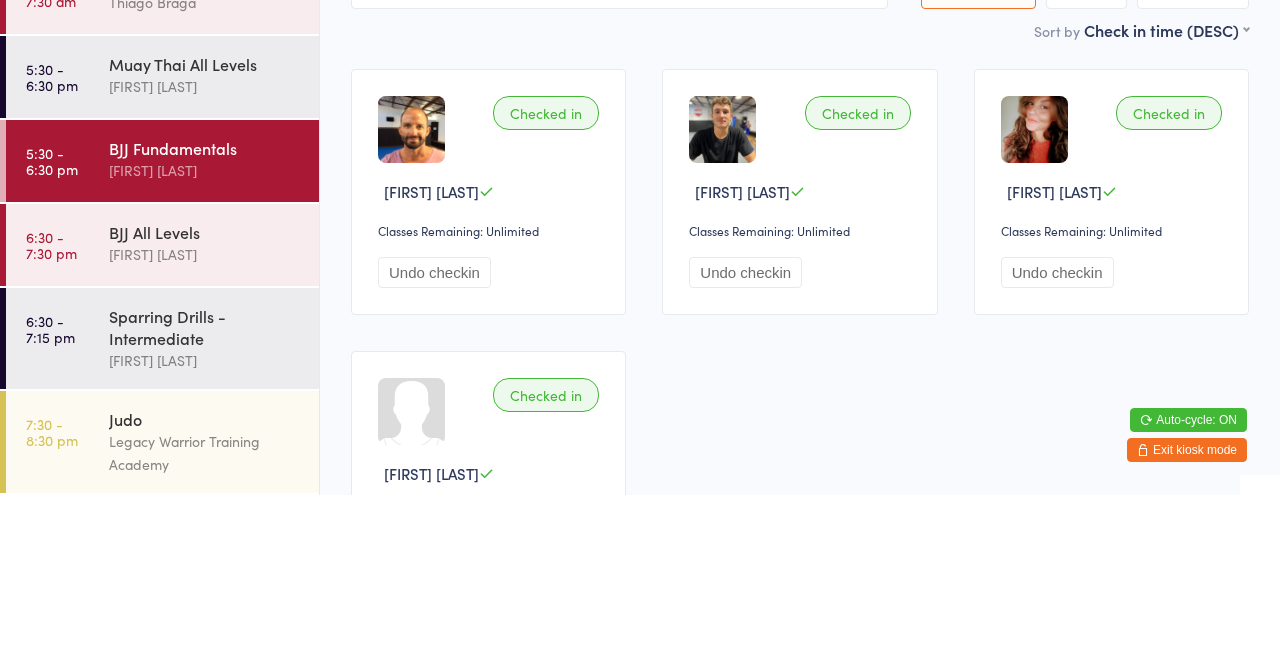 click on "[FIRST] [LAST]" at bounding box center (205, 255) 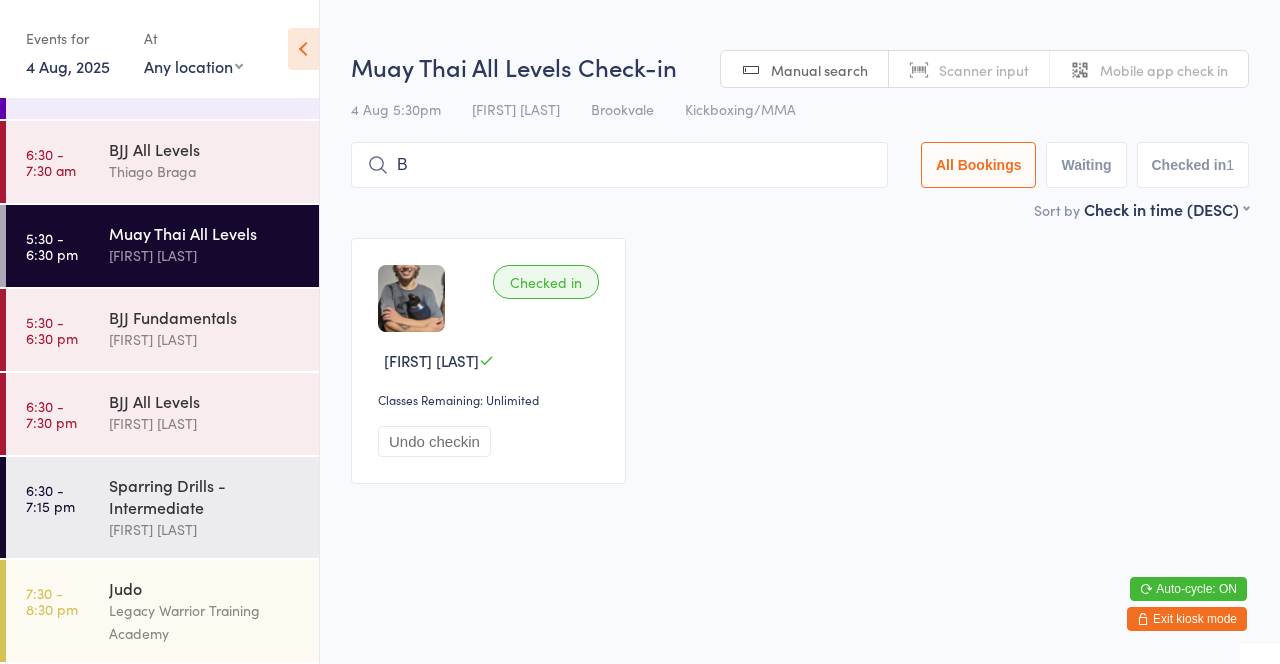 type on "Ba" 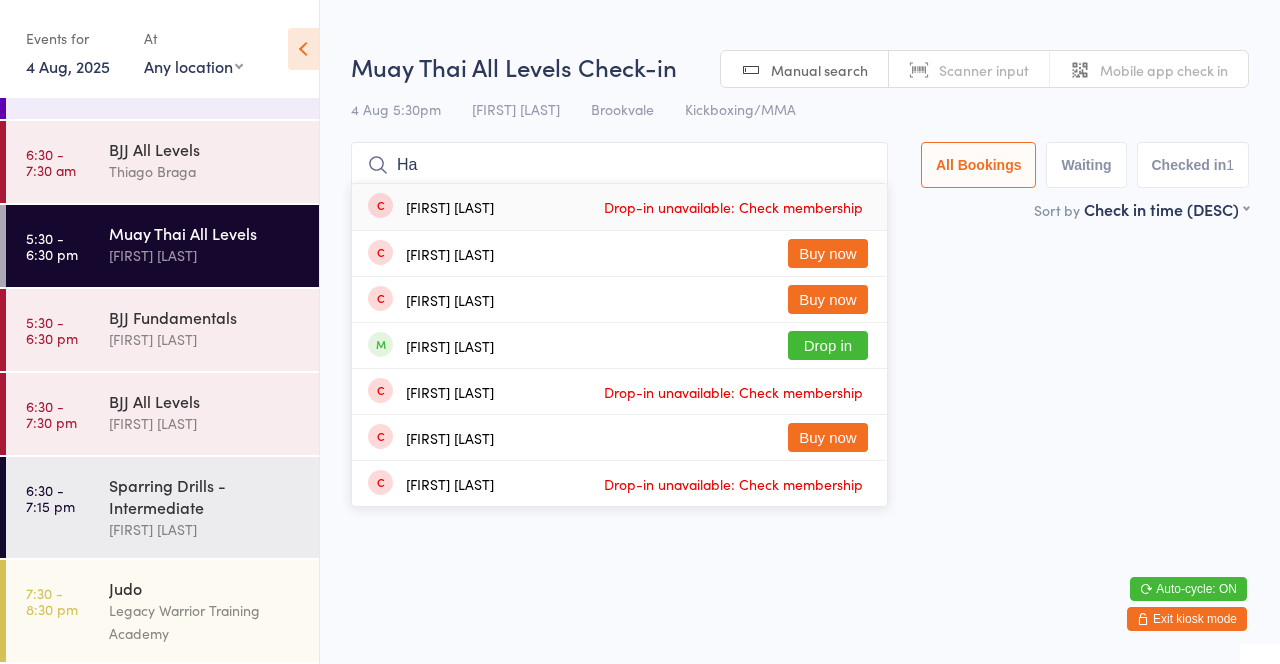 type on "H" 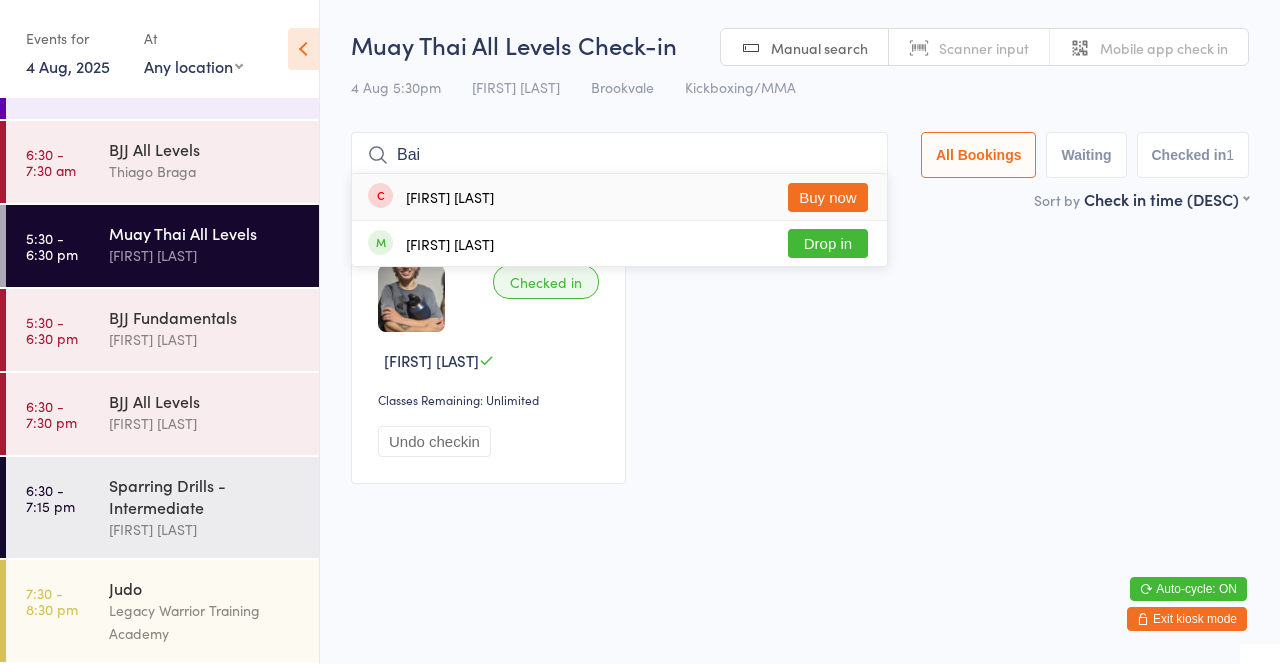 type on "Bai" 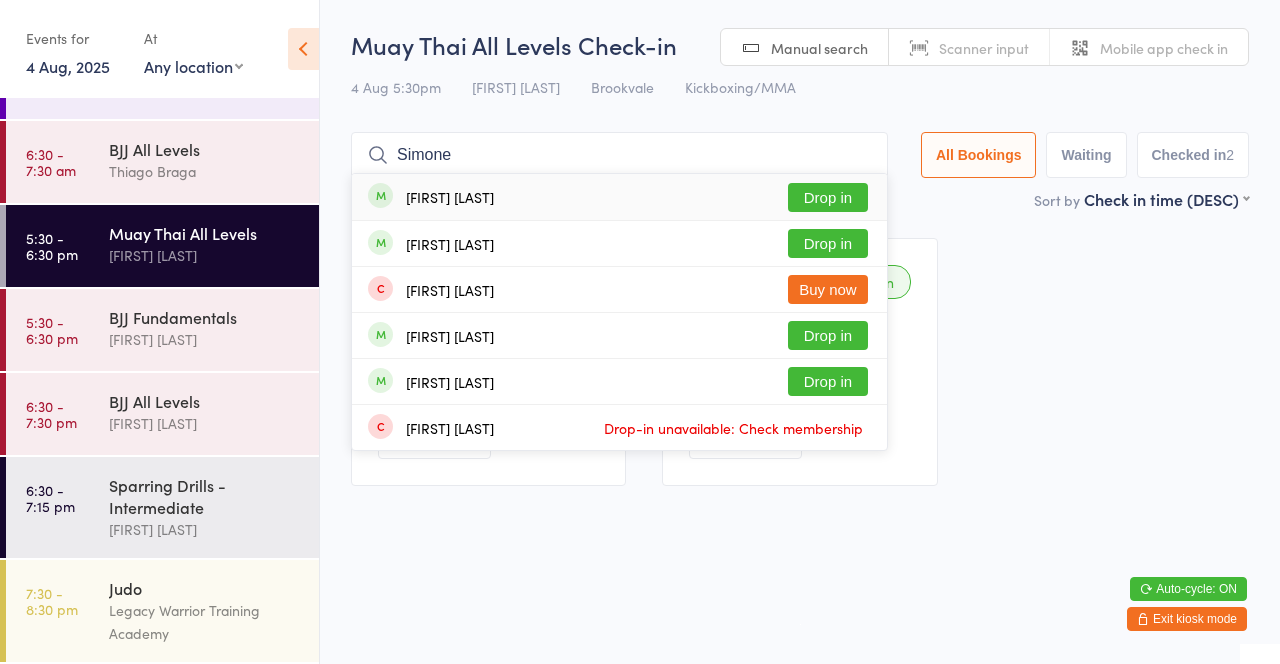 type on "Simone" 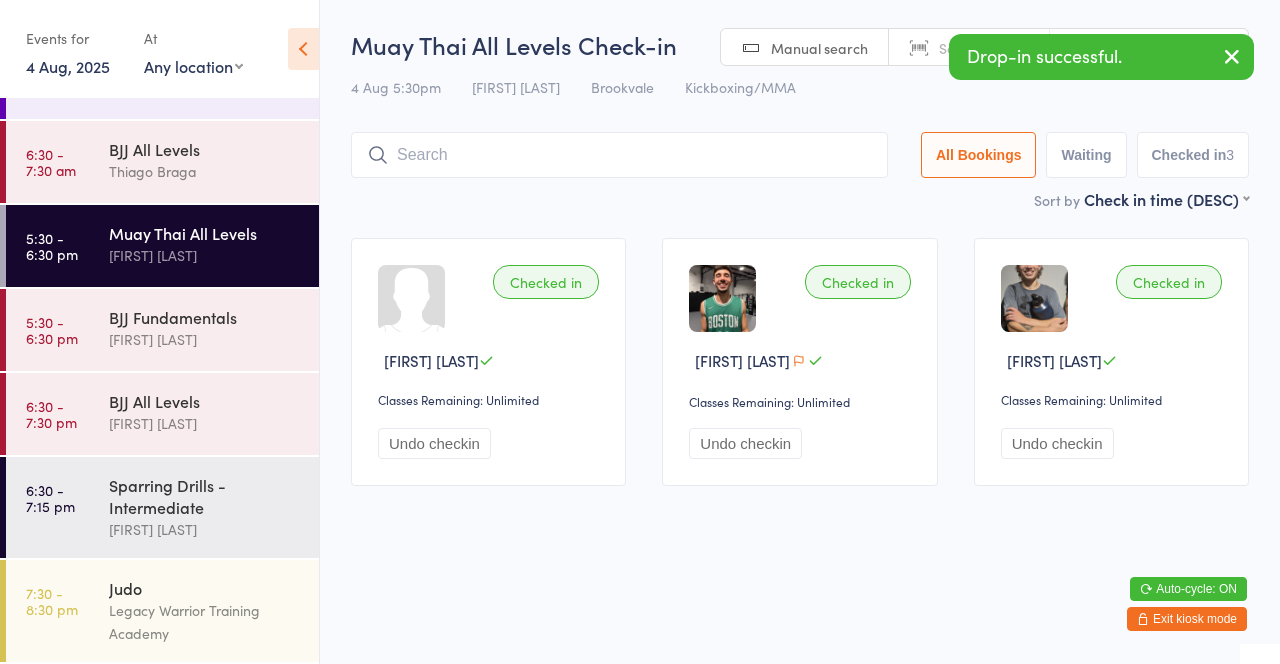 click on "Drop-in successful." at bounding box center [1101, 57] 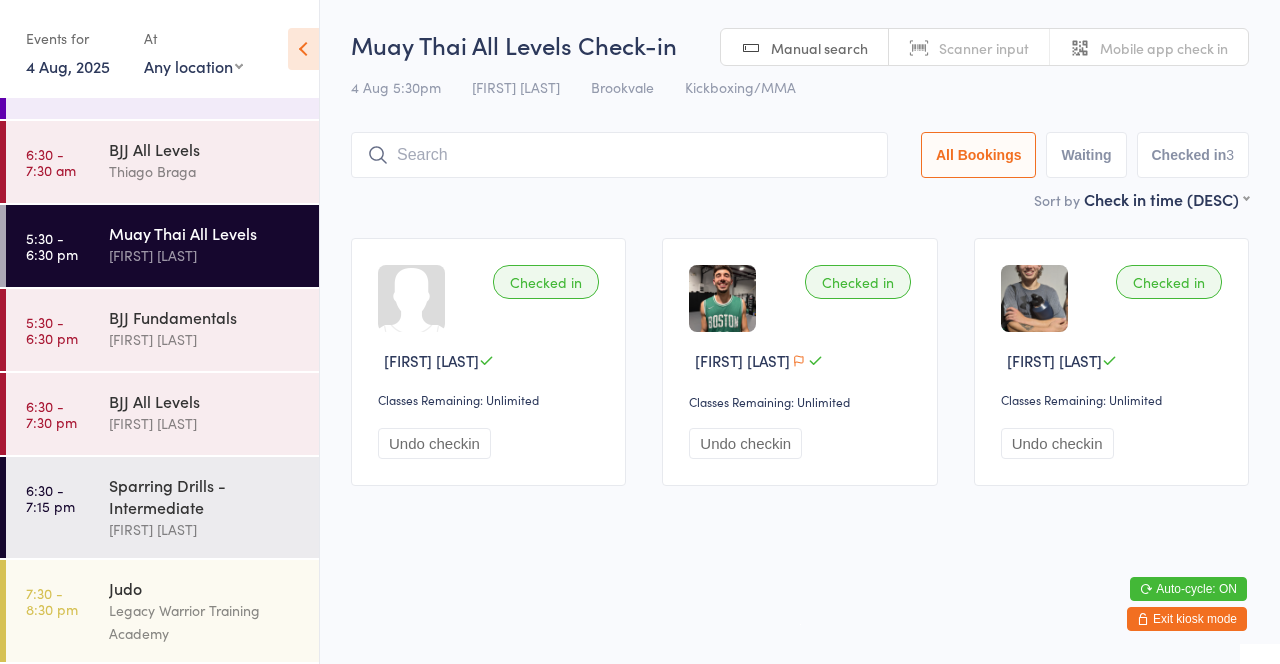 click on "BJJ Fundamentals" at bounding box center (205, 317) 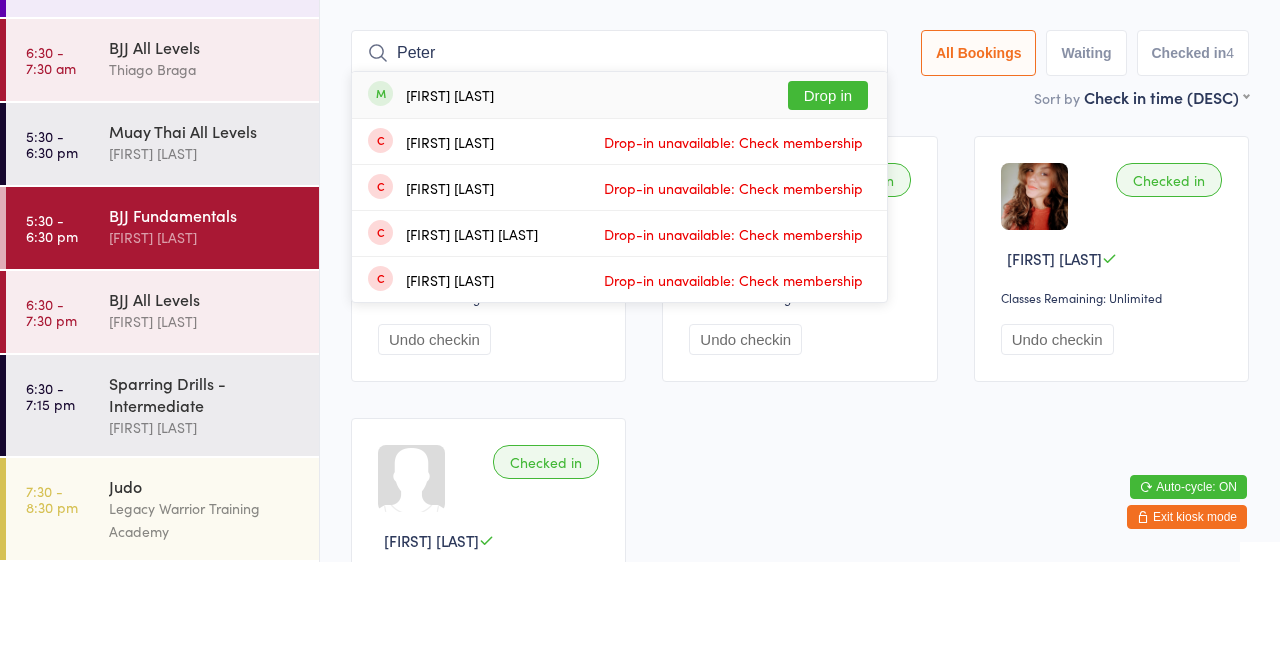 type on "Peter" 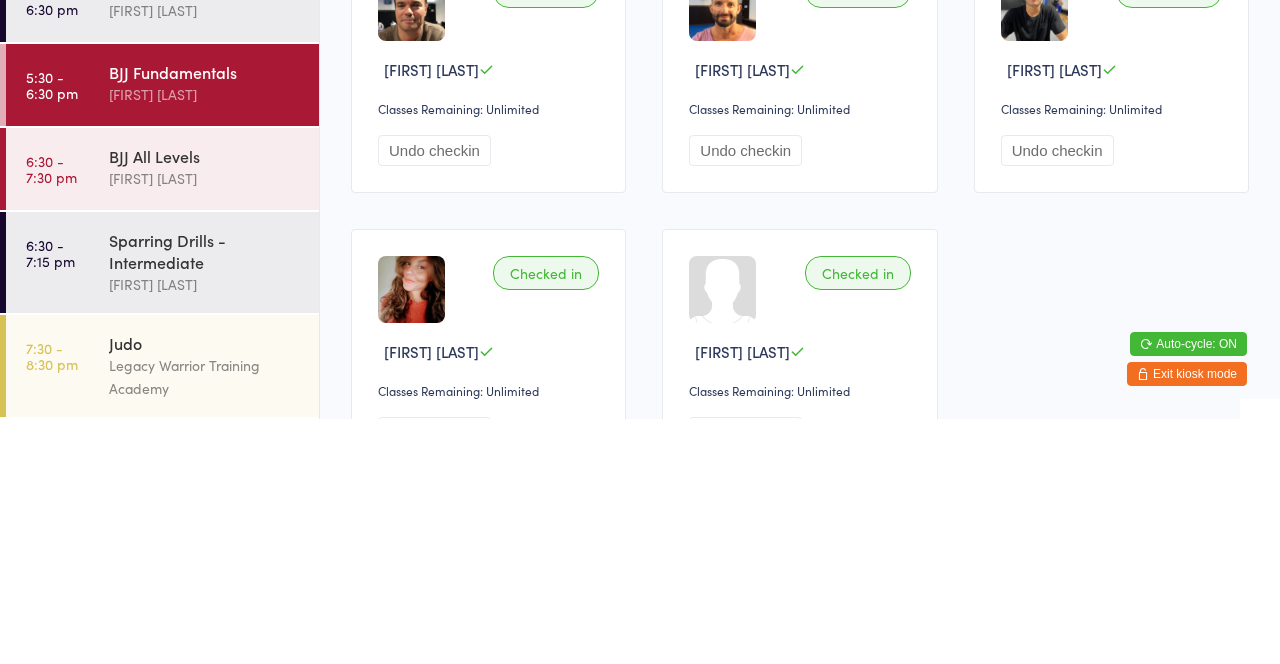 scroll, scrollTop: 0, scrollLeft: 0, axis: both 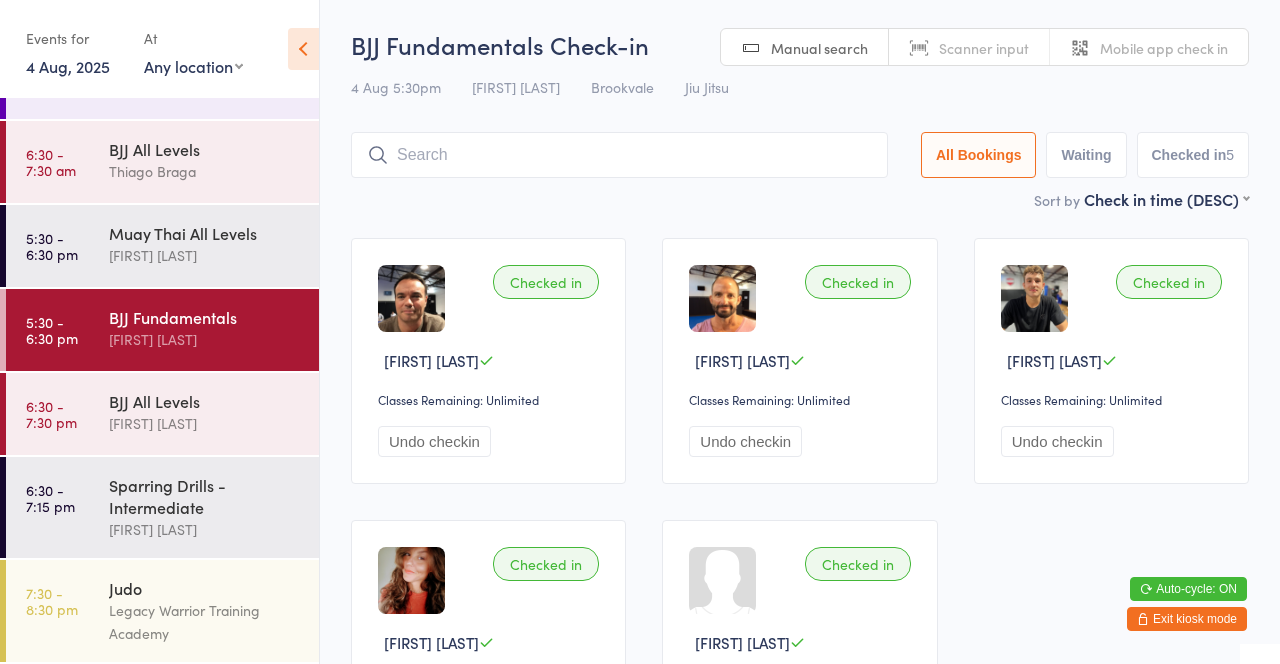 click on "Sort by   Check in time (DESC) First name (ASC) First name (DESC) Last name (ASC) Last name (DESC) Check in time (ASC) Check in time (DESC) Rank (ASC) Rank (DESC)" at bounding box center [800, 199] 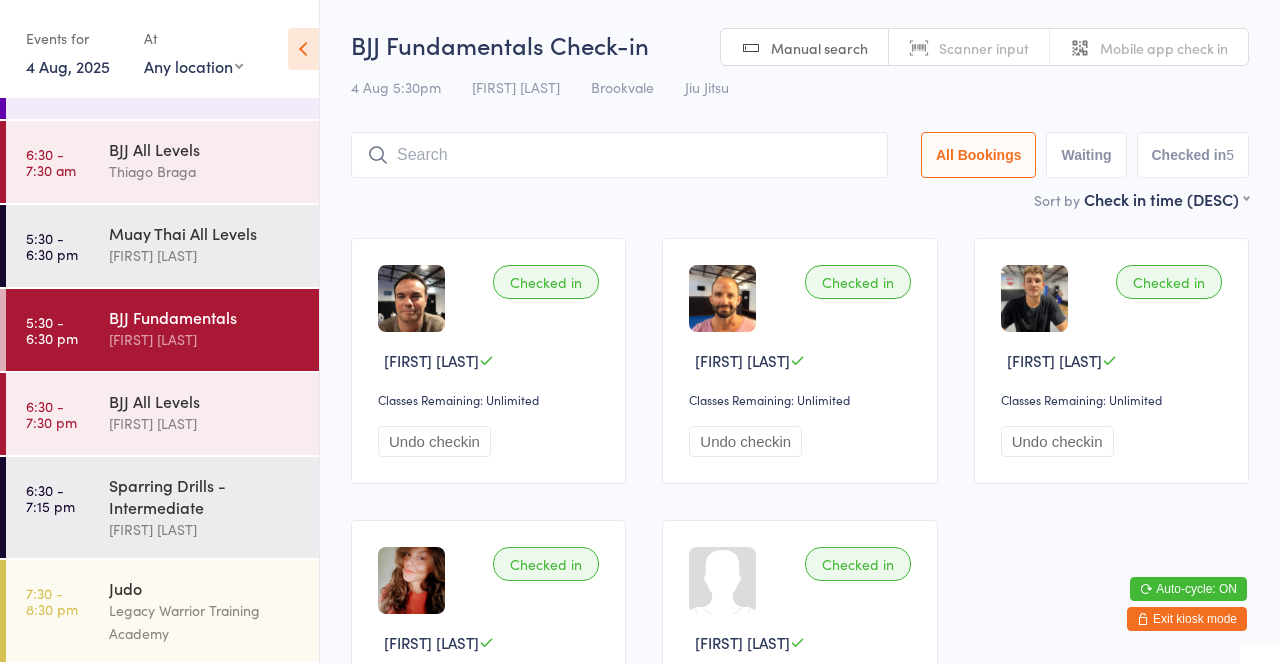 click on "Muay Thai All Levels" at bounding box center (205, 233) 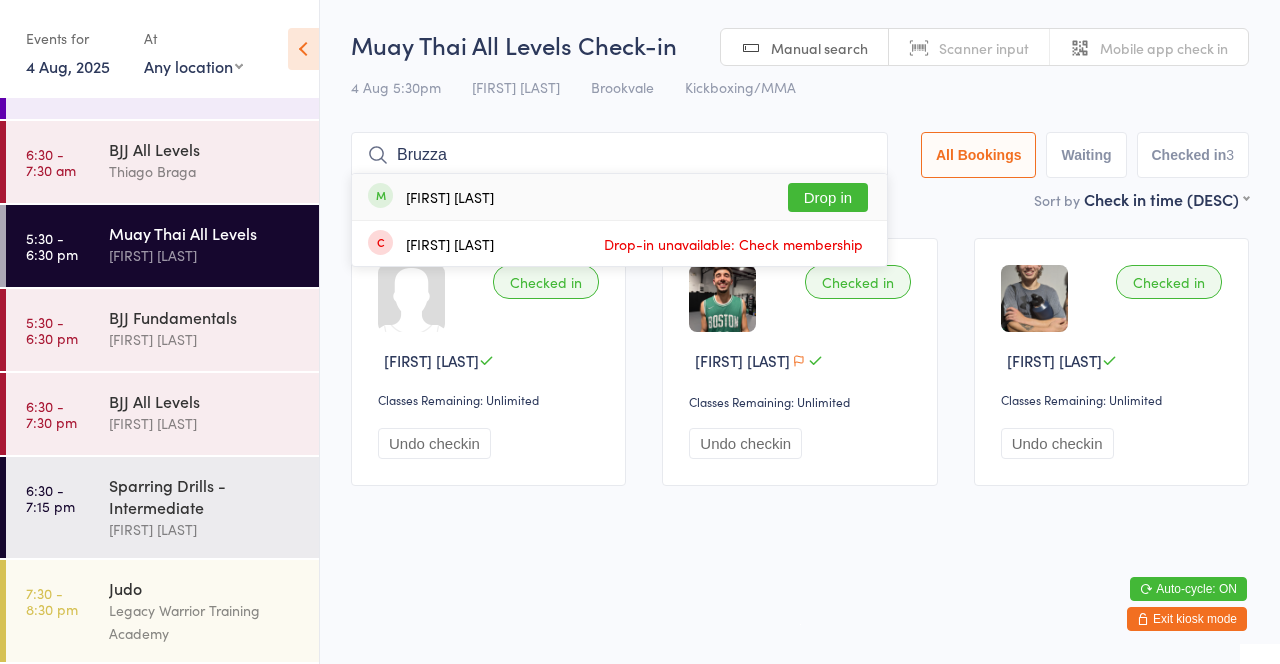 type on "Bruzza" 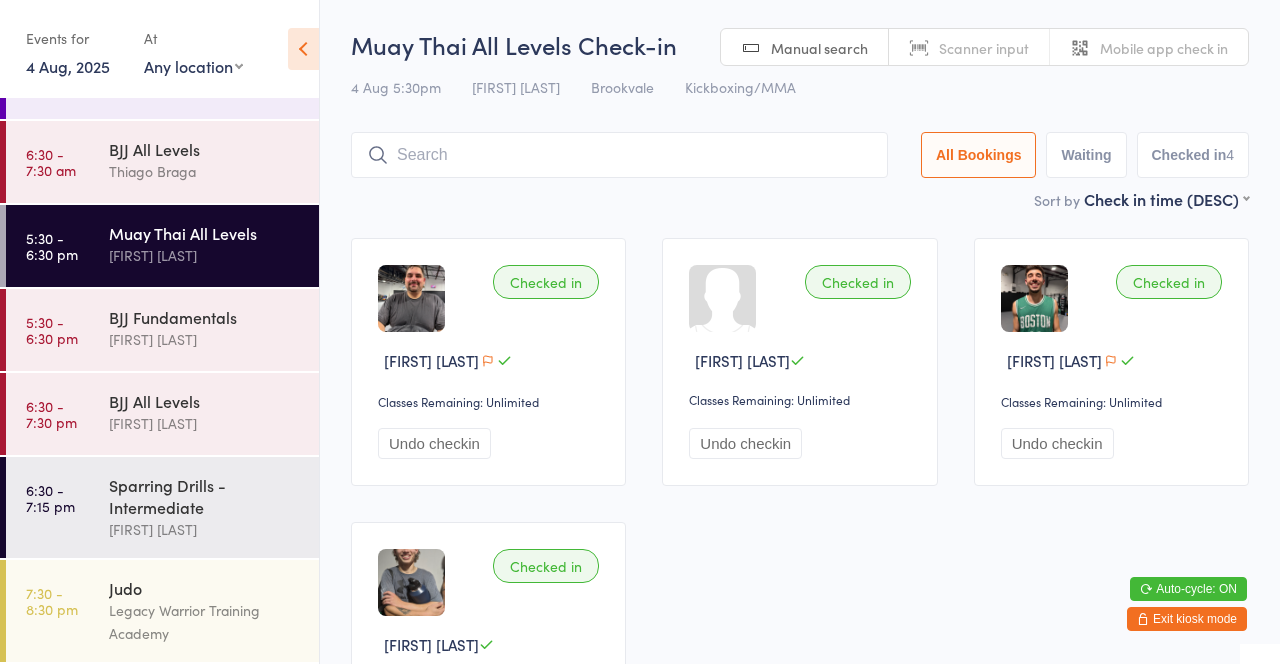 click on "BJJ All Levels" at bounding box center (205, 149) 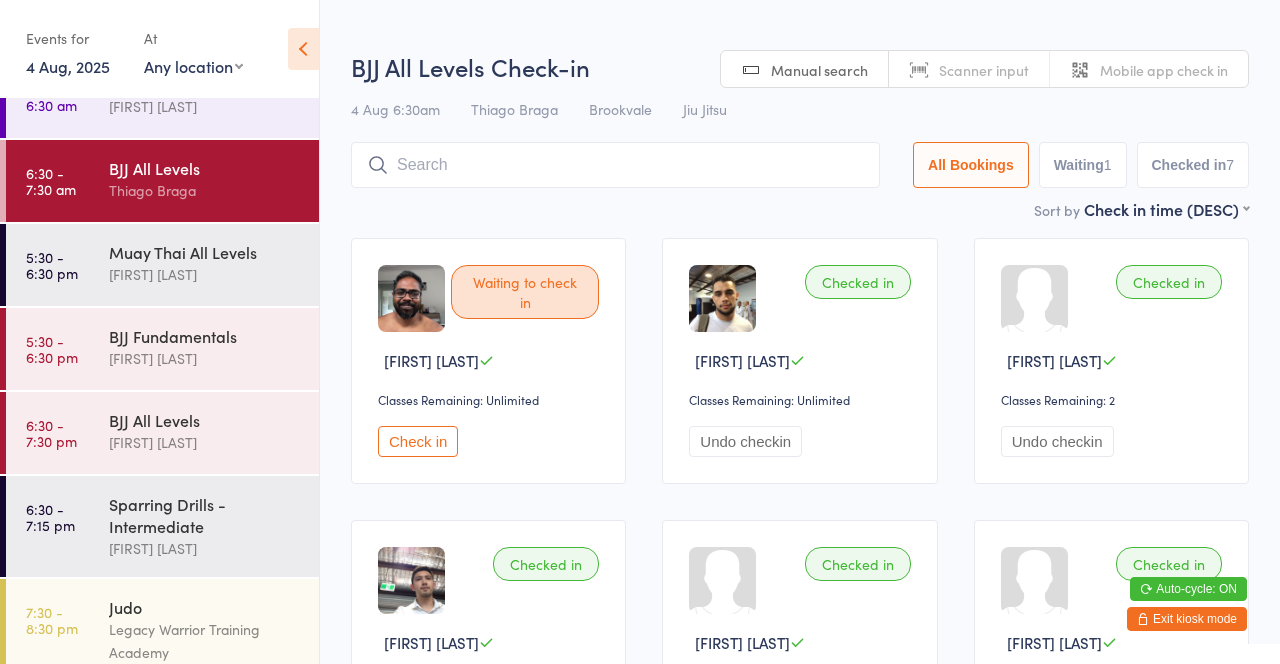 scroll, scrollTop: 61, scrollLeft: 0, axis: vertical 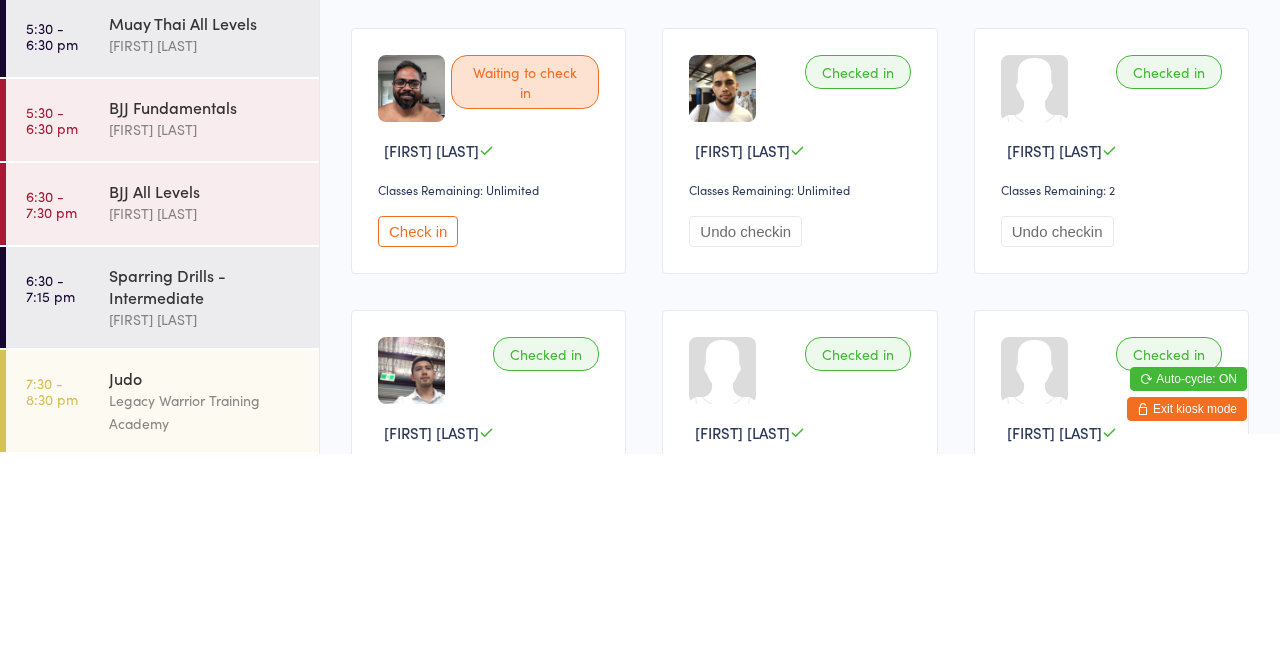 click on "[FIRST] [LAST]" at bounding box center (205, 339) 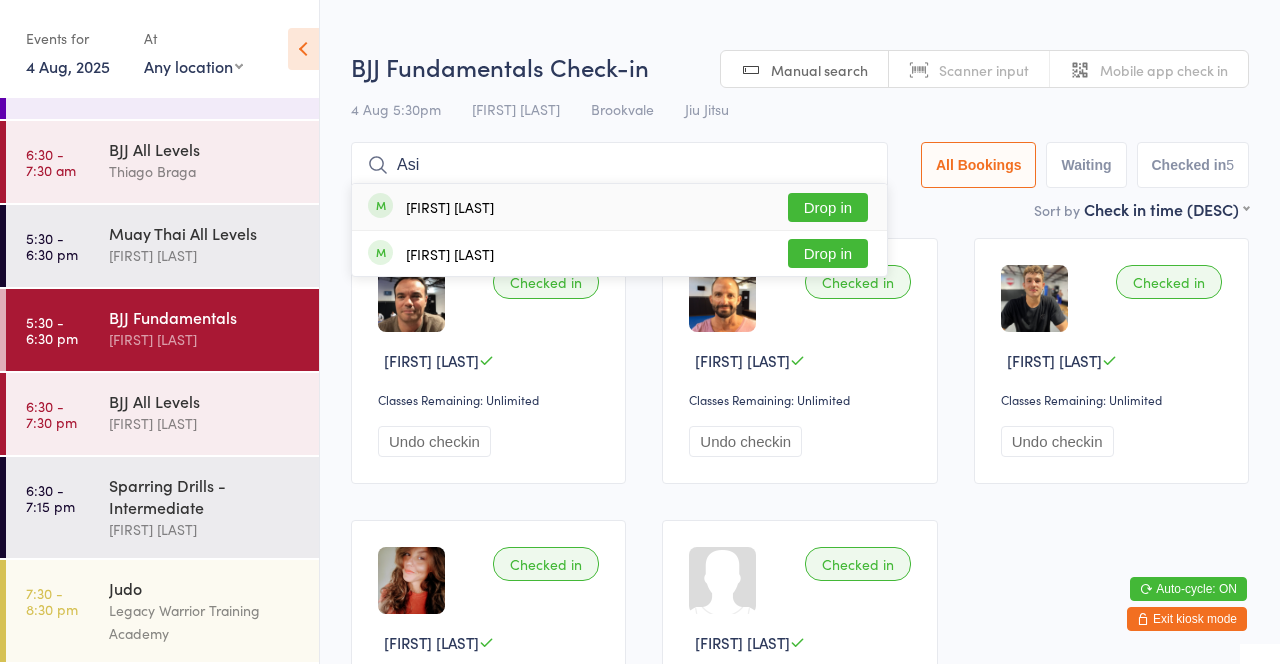 type on "Asi" 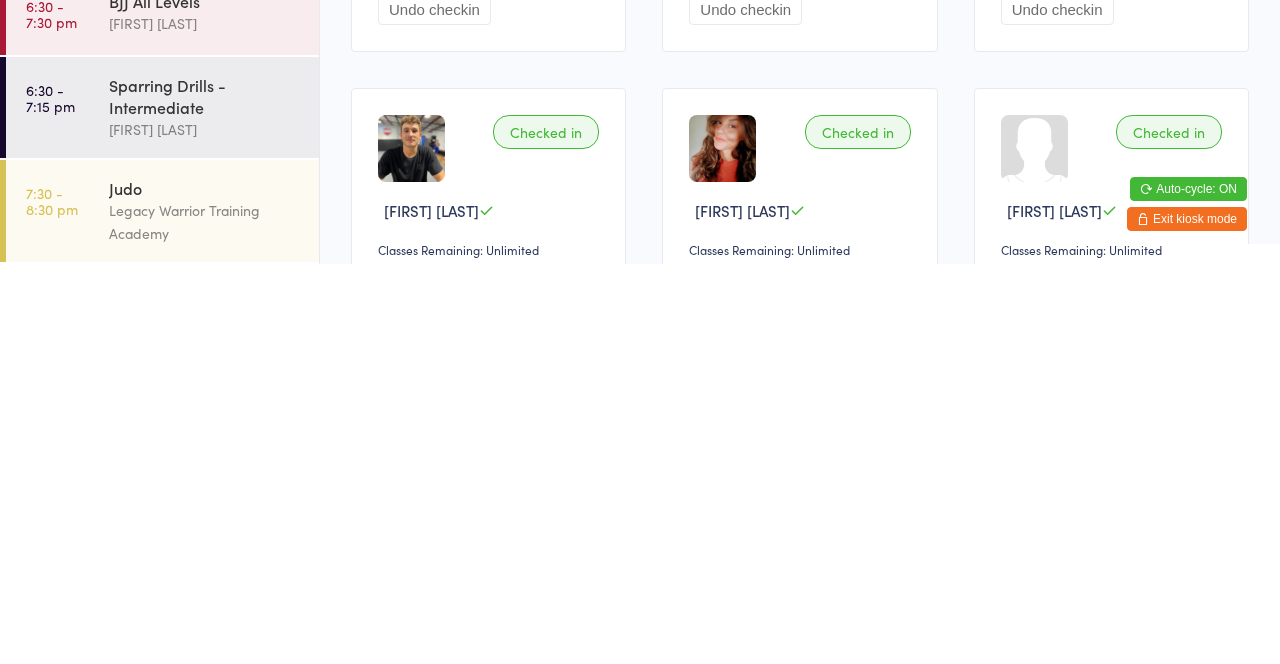 scroll, scrollTop: 62, scrollLeft: 0, axis: vertical 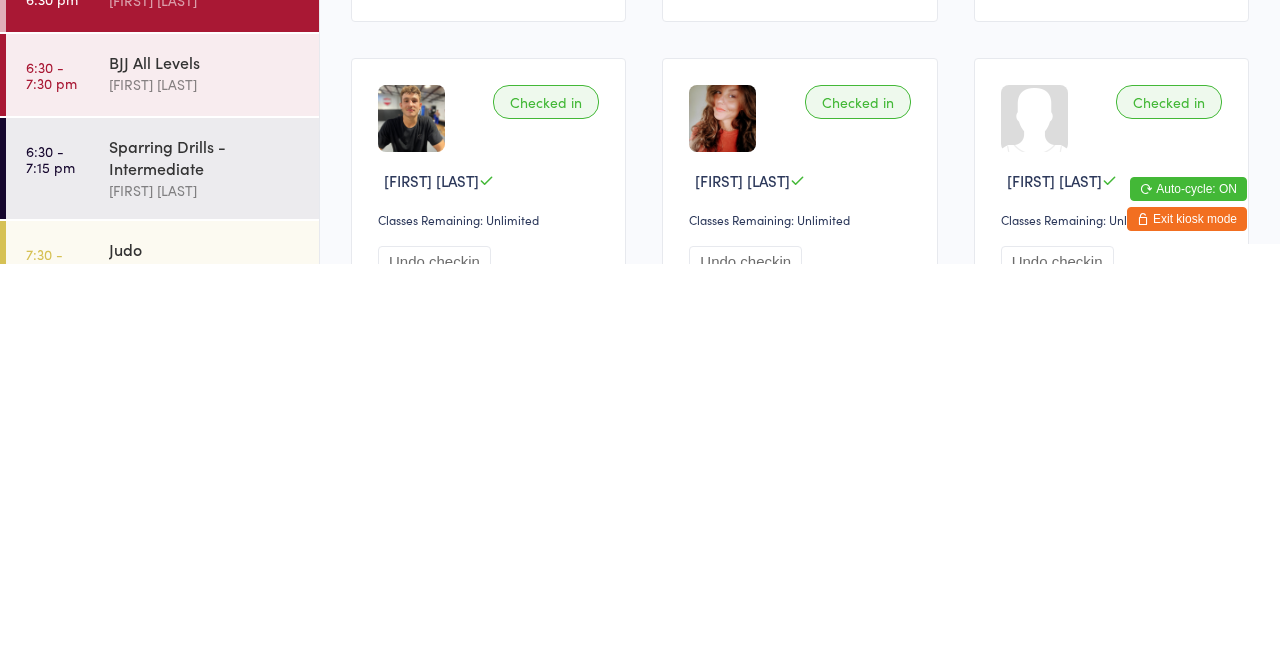 click on "[FIRST] [LAST]" at bounding box center (205, 590) 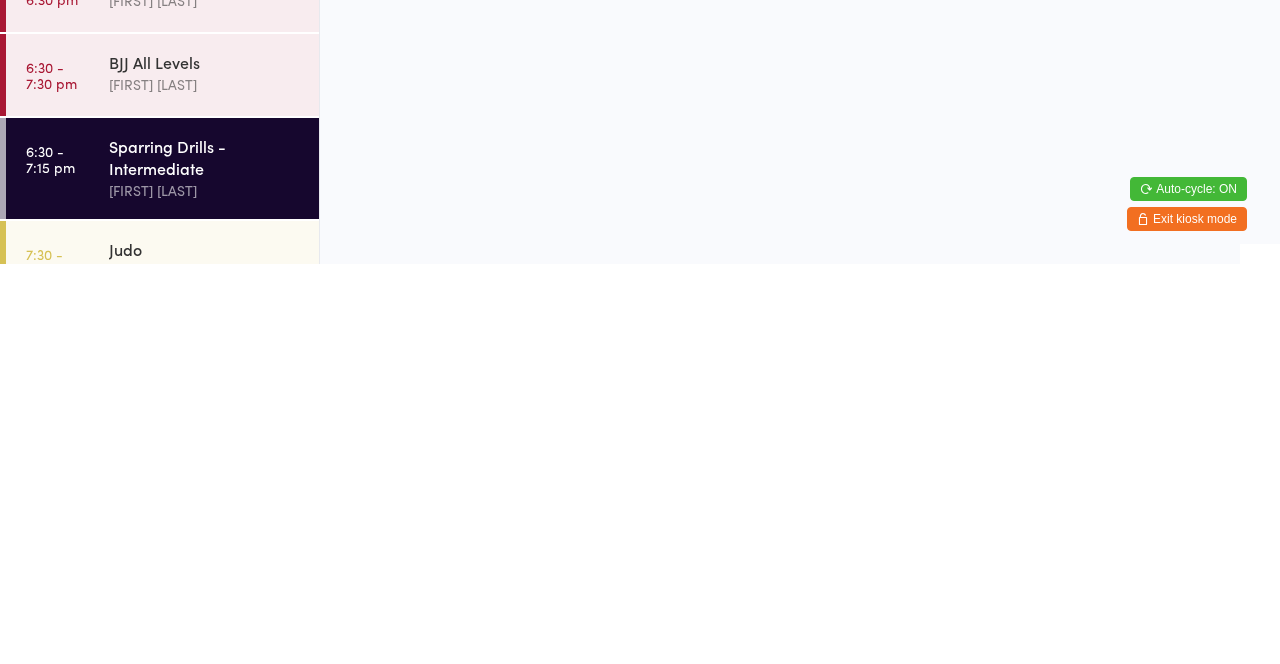scroll, scrollTop: 0, scrollLeft: 0, axis: both 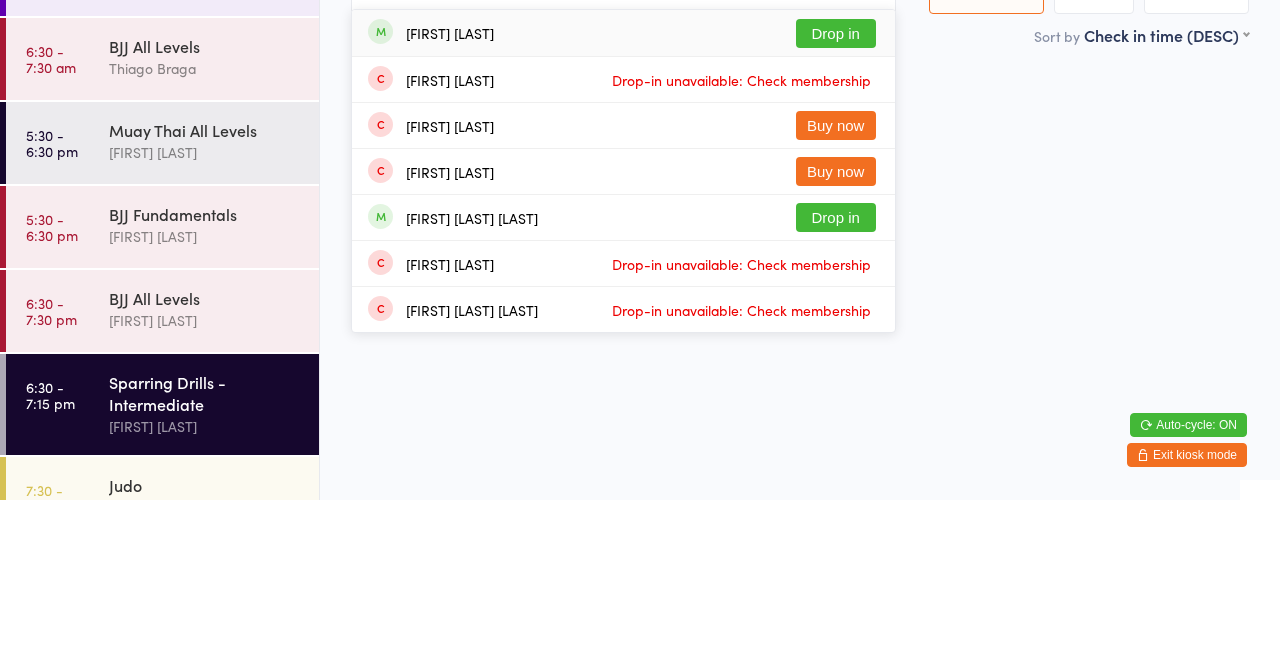type on "George" 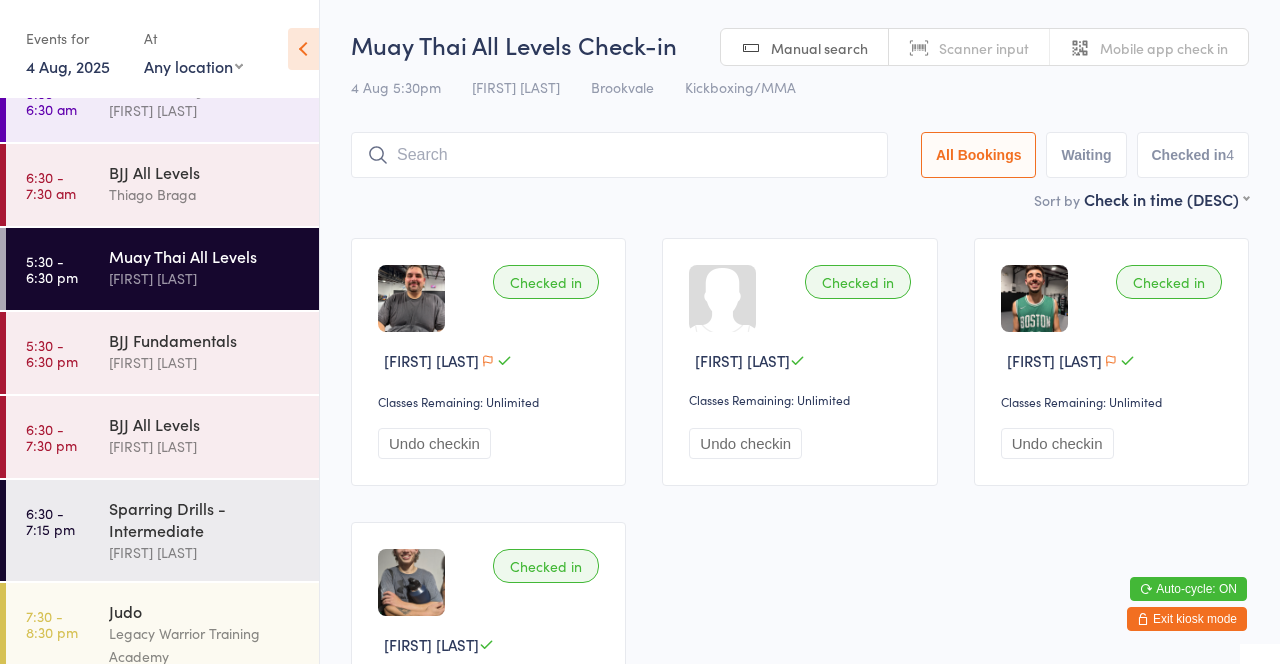 scroll, scrollTop: 61, scrollLeft: 0, axis: vertical 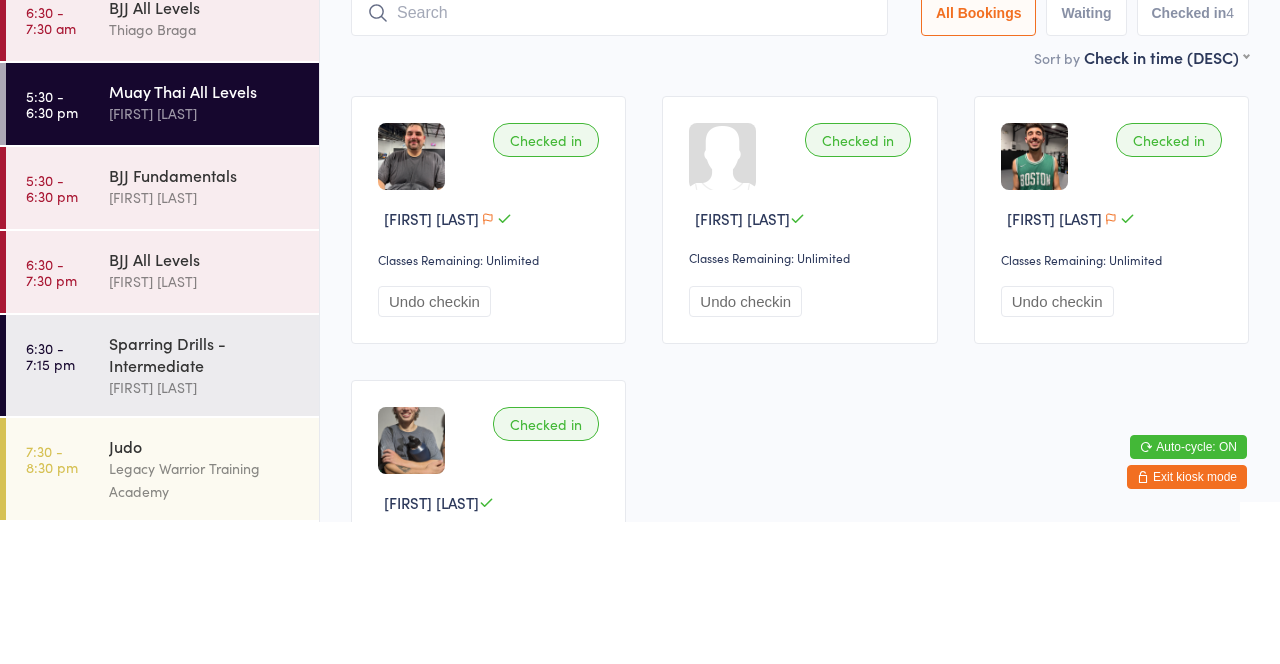 click on "[FIRST] Fundamentals [FIRST] [LAST]" at bounding box center (214, 328) 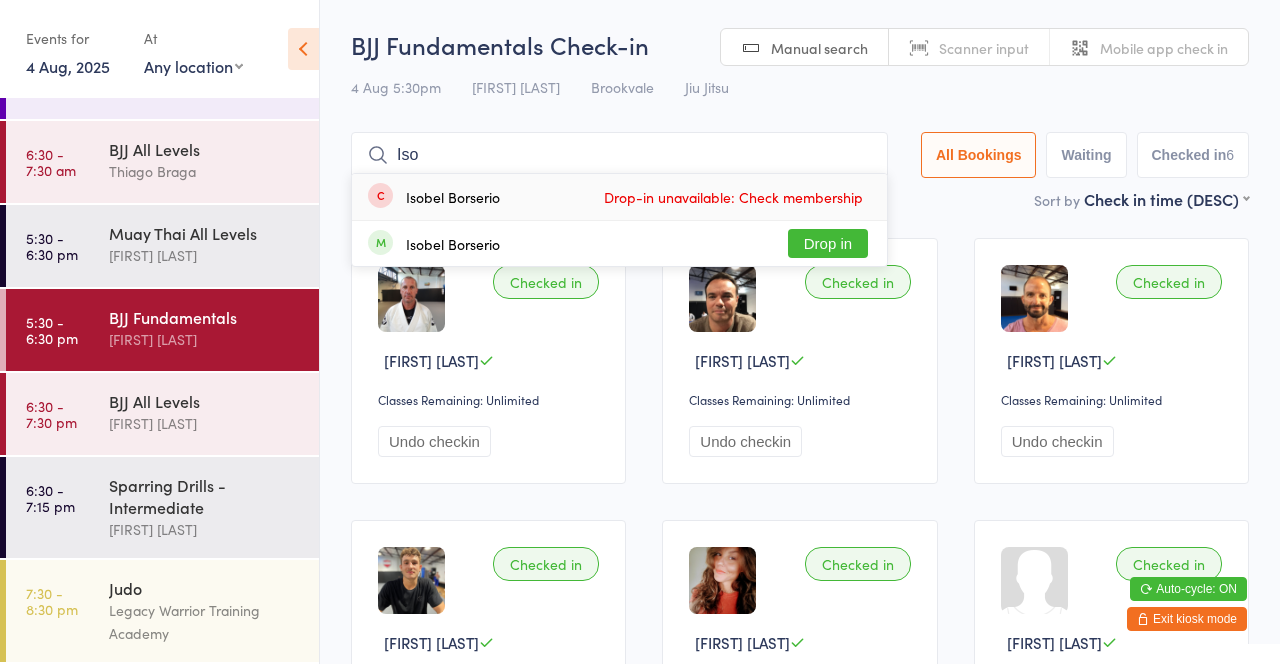 type on "Iso" 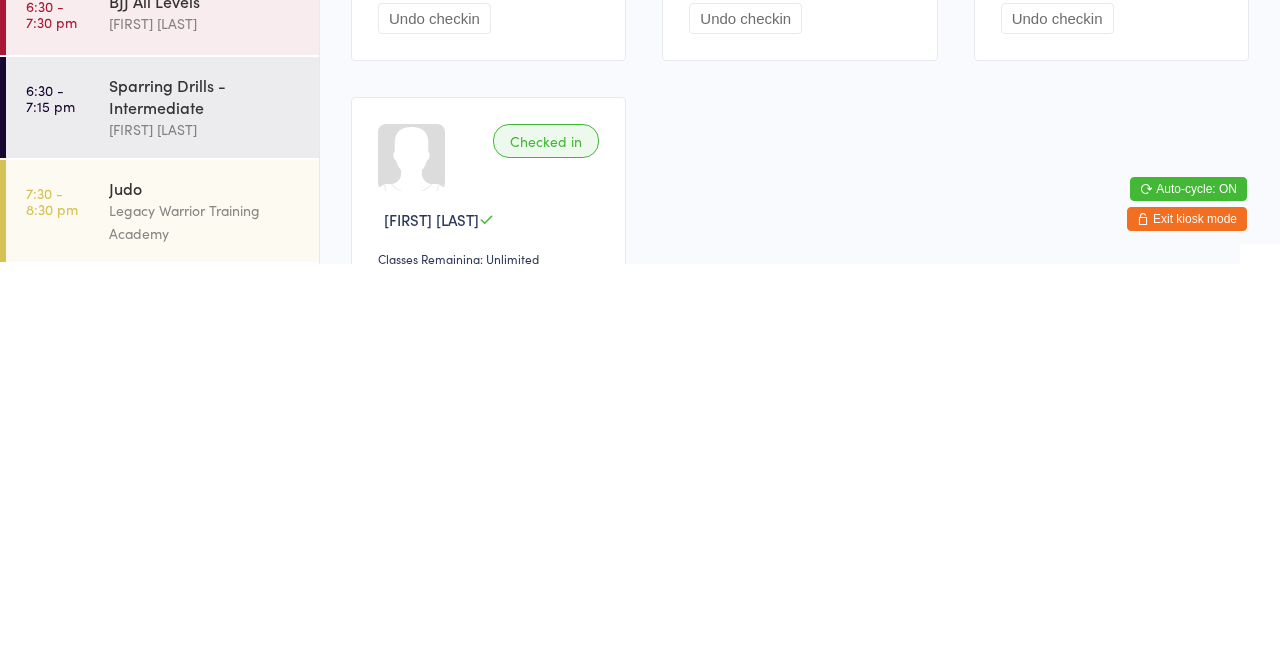scroll, scrollTop: 379, scrollLeft: 0, axis: vertical 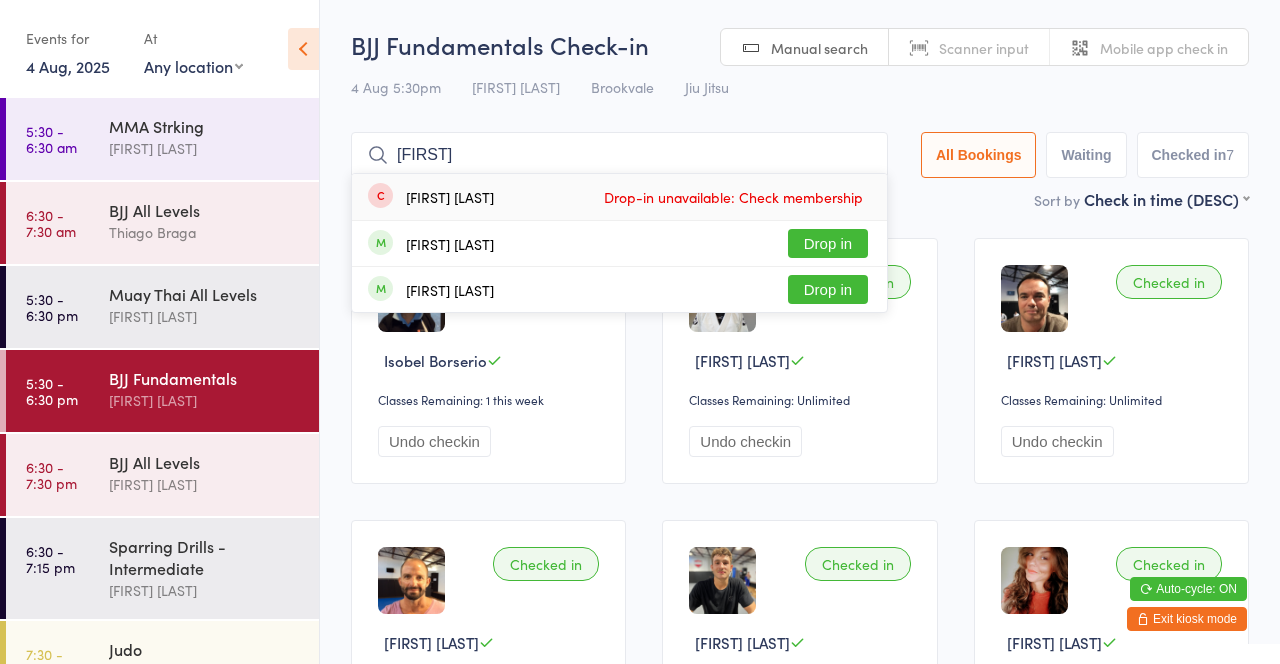 type on "[FIRST]" 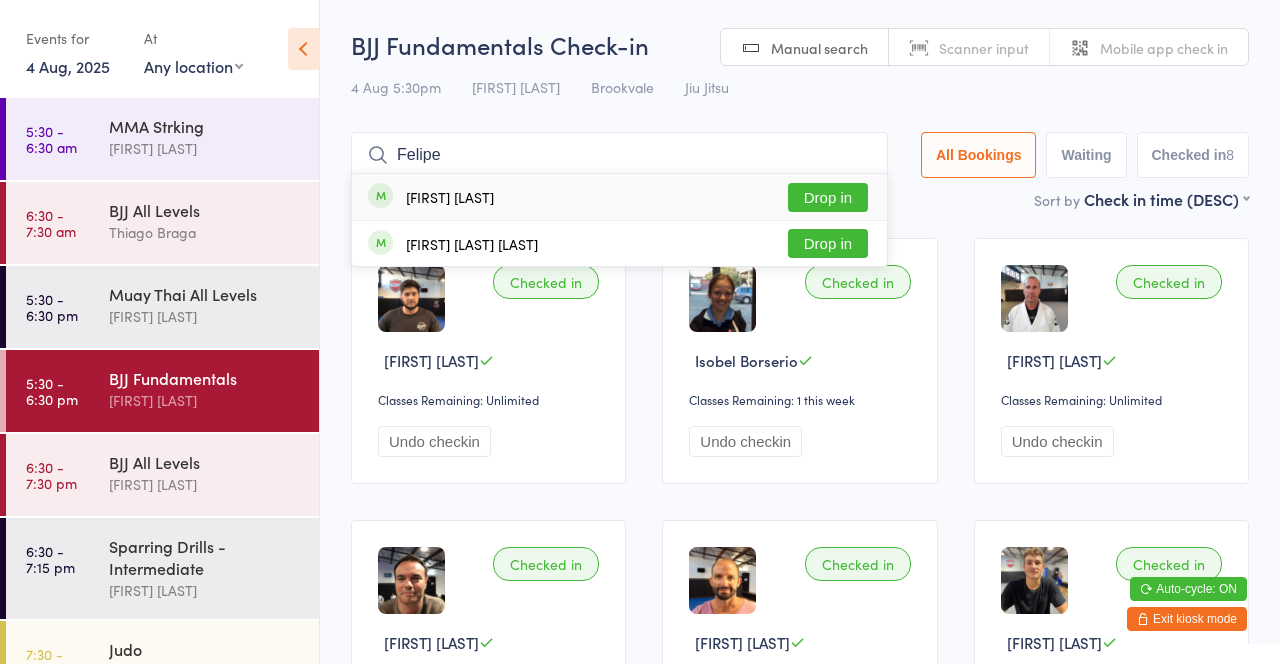 type on "Felipe" 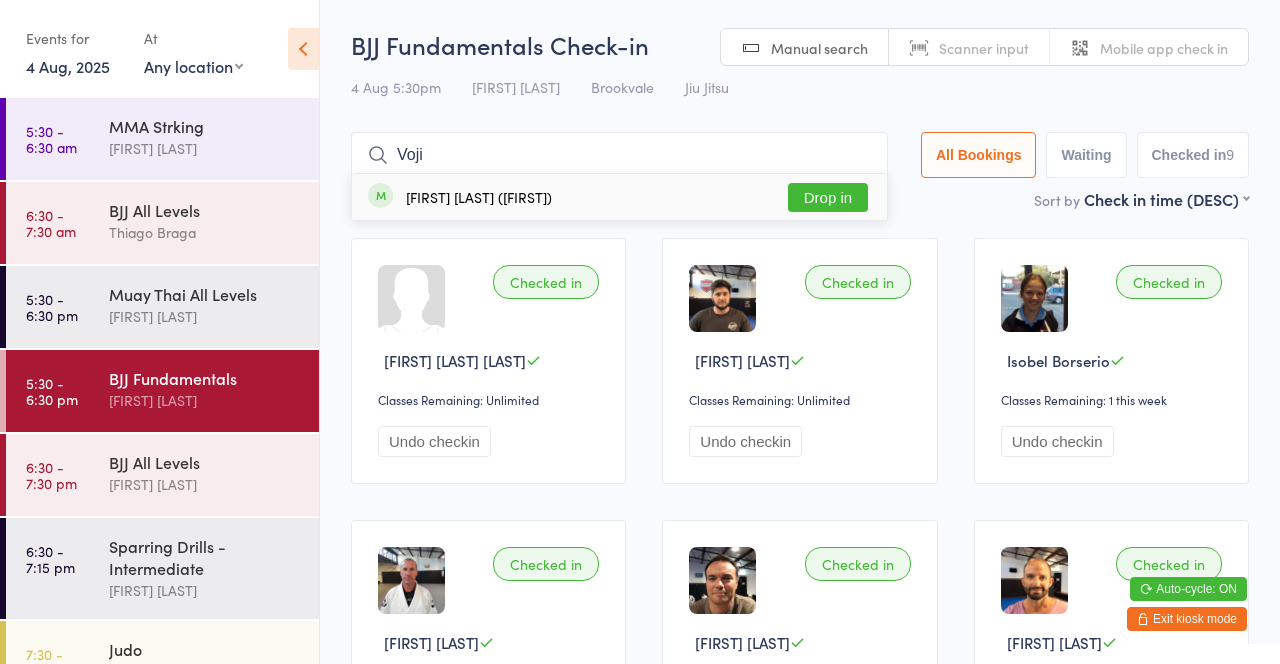 type on "Voji" 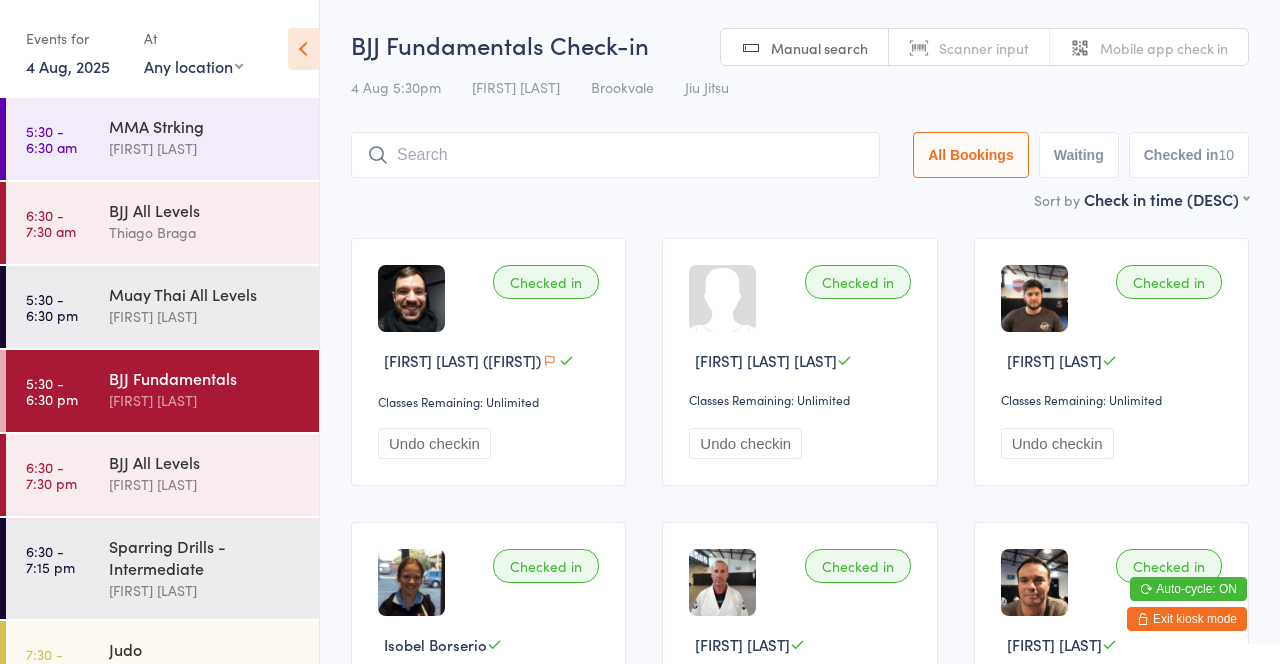 click on "MMA Strking" at bounding box center [205, 126] 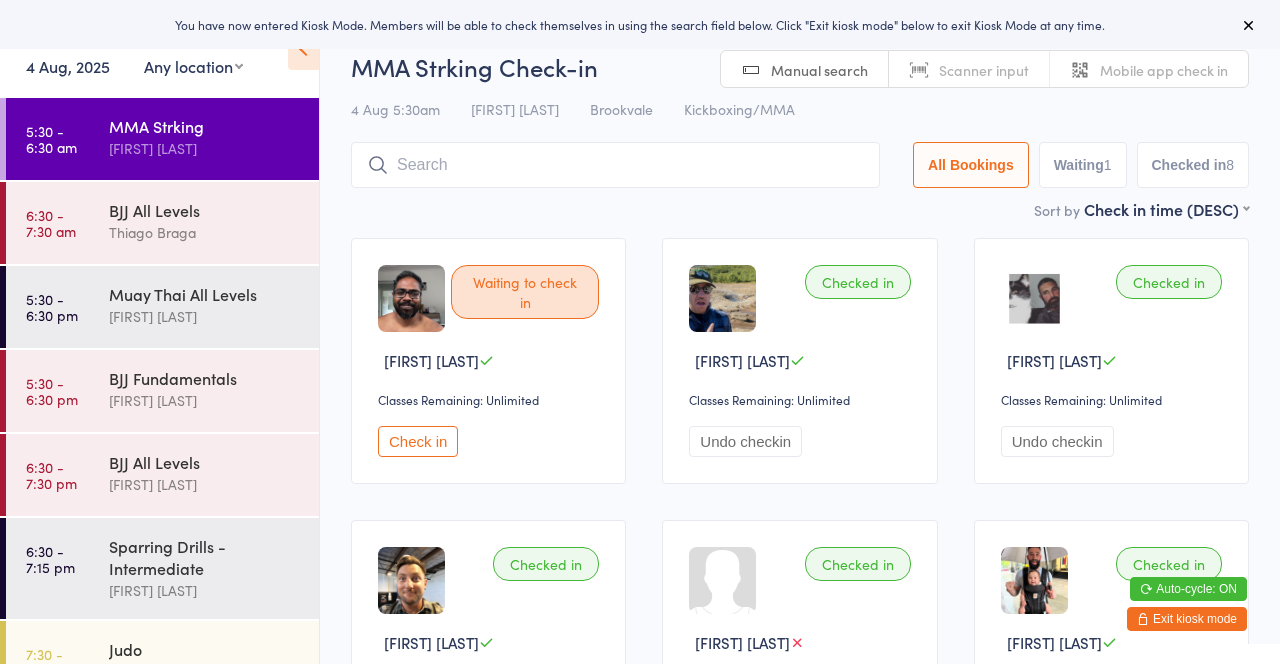 scroll, scrollTop: 0, scrollLeft: 0, axis: both 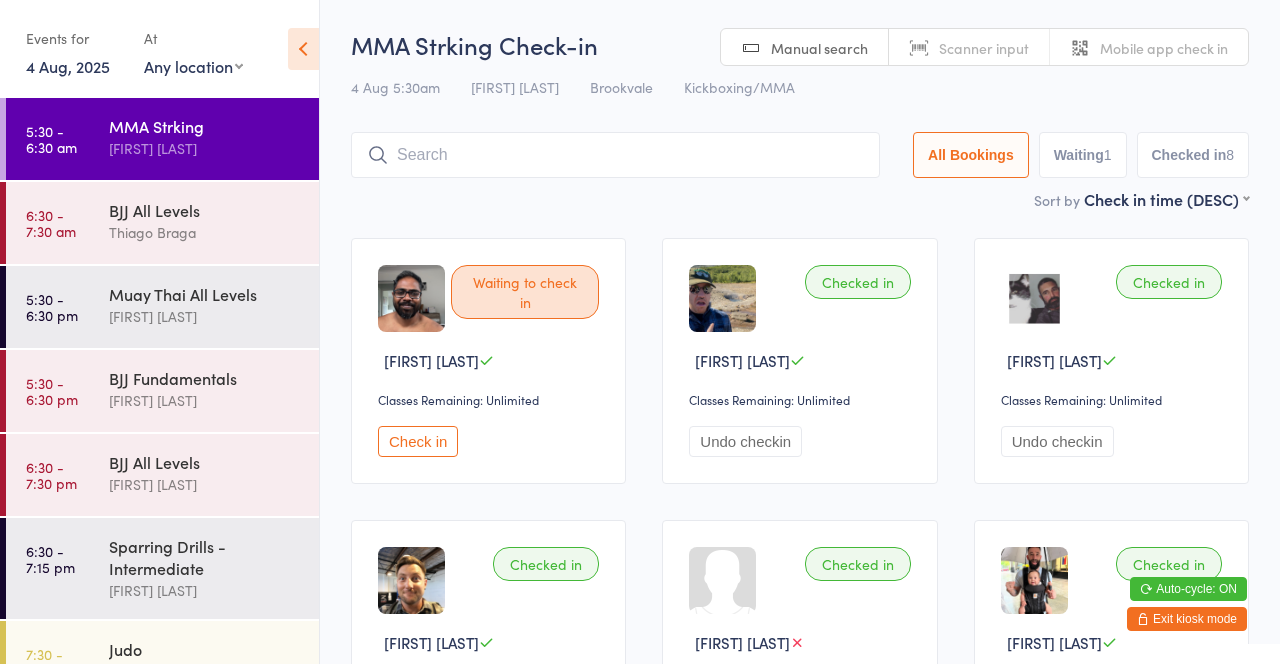 click on "[FIRST] [LAST]" at bounding box center [205, 400] 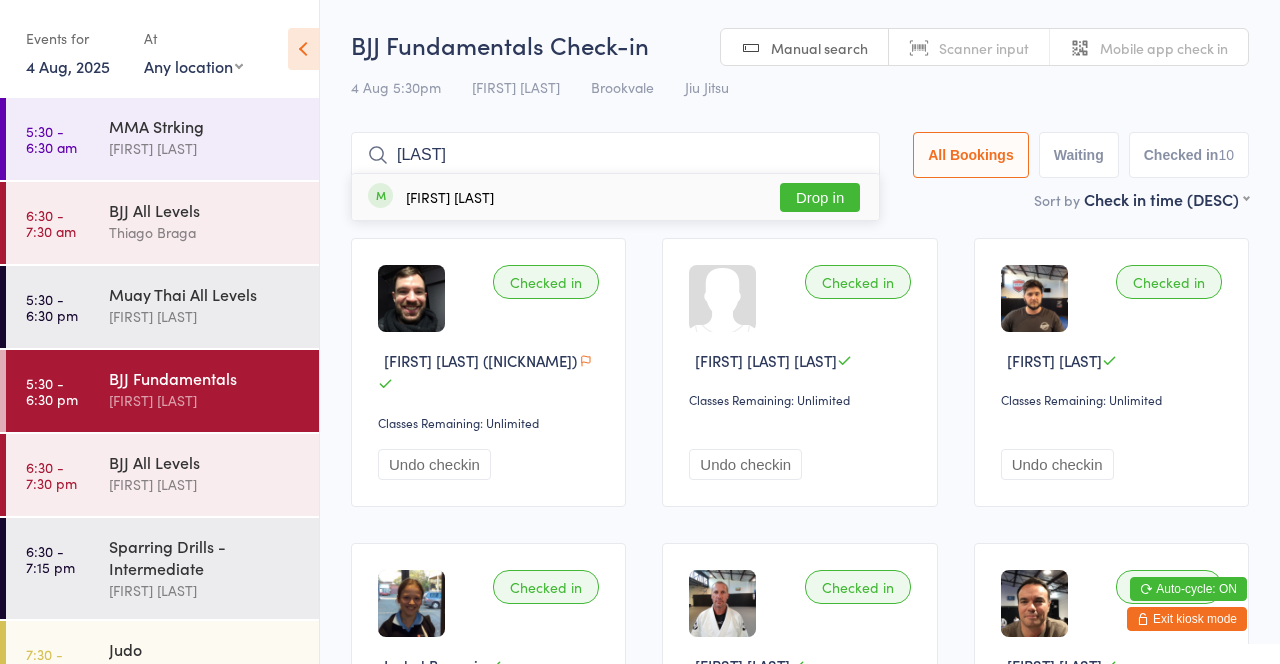 type on "Octa" 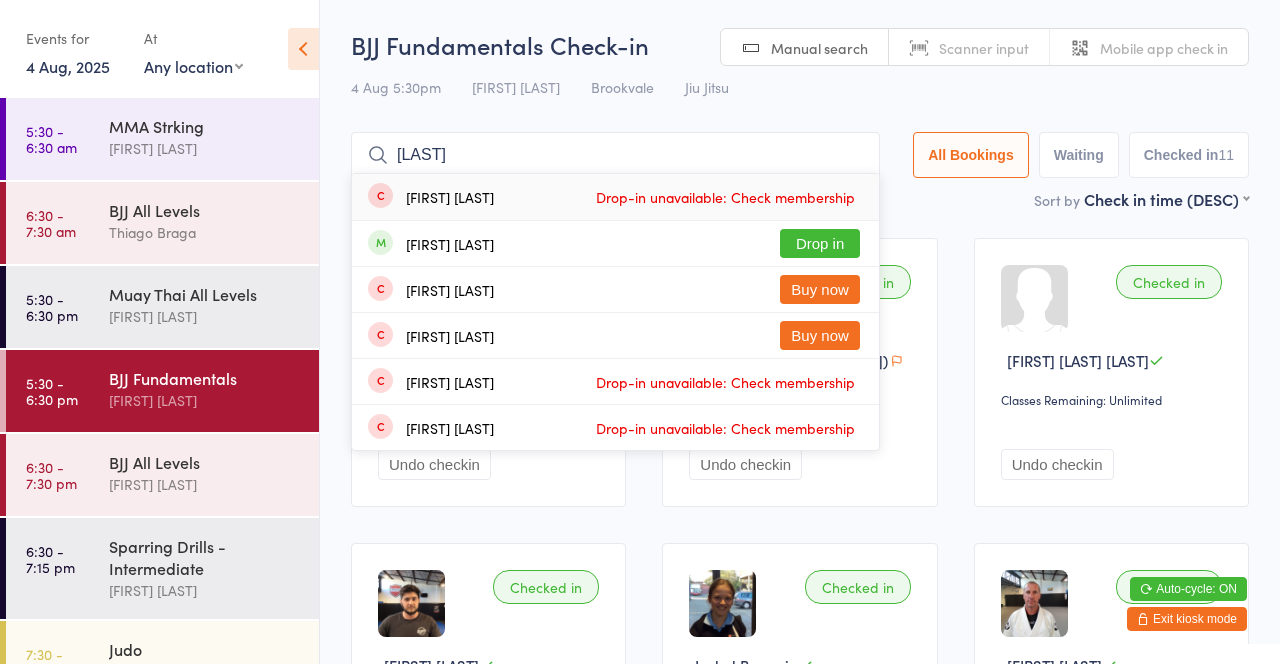type on "Colin" 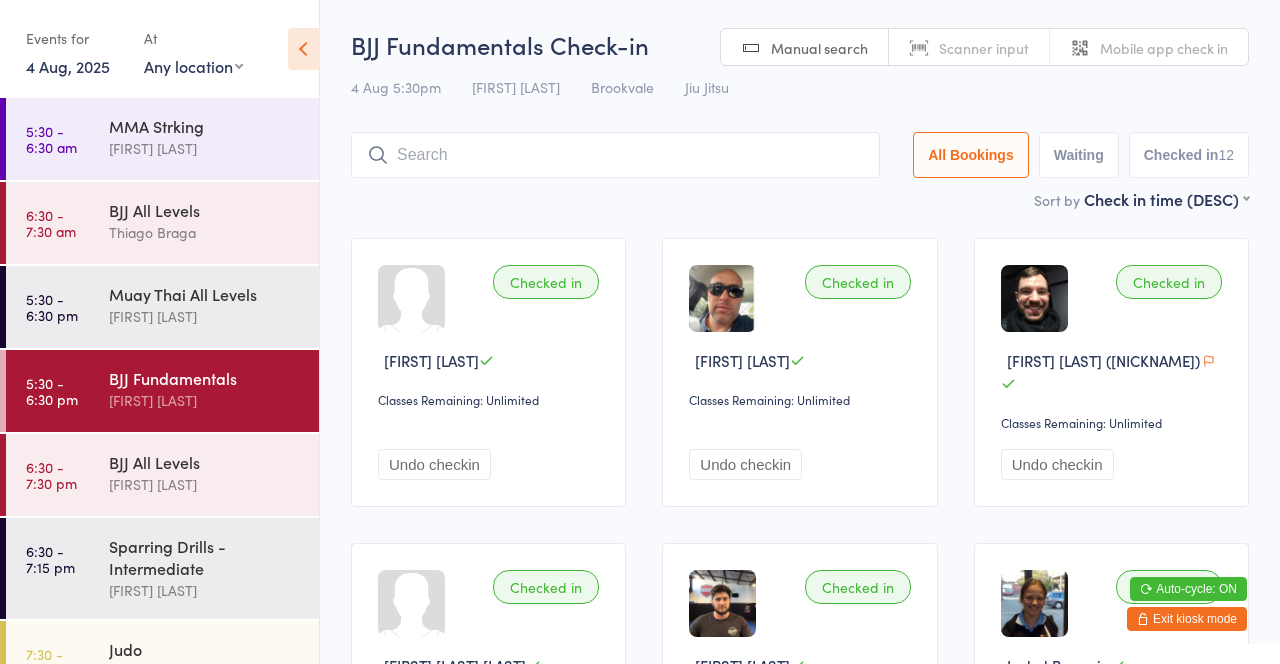 scroll, scrollTop: 61, scrollLeft: 0, axis: vertical 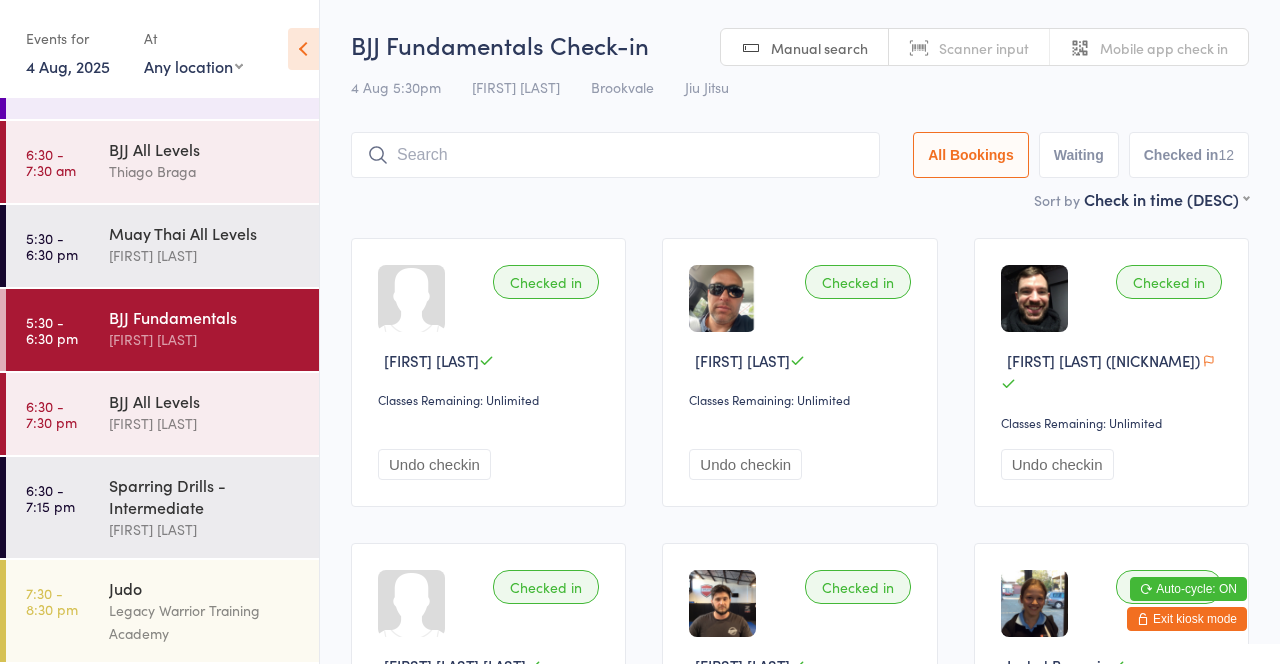 click on "Thiago Braga" at bounding box center (205, 171) 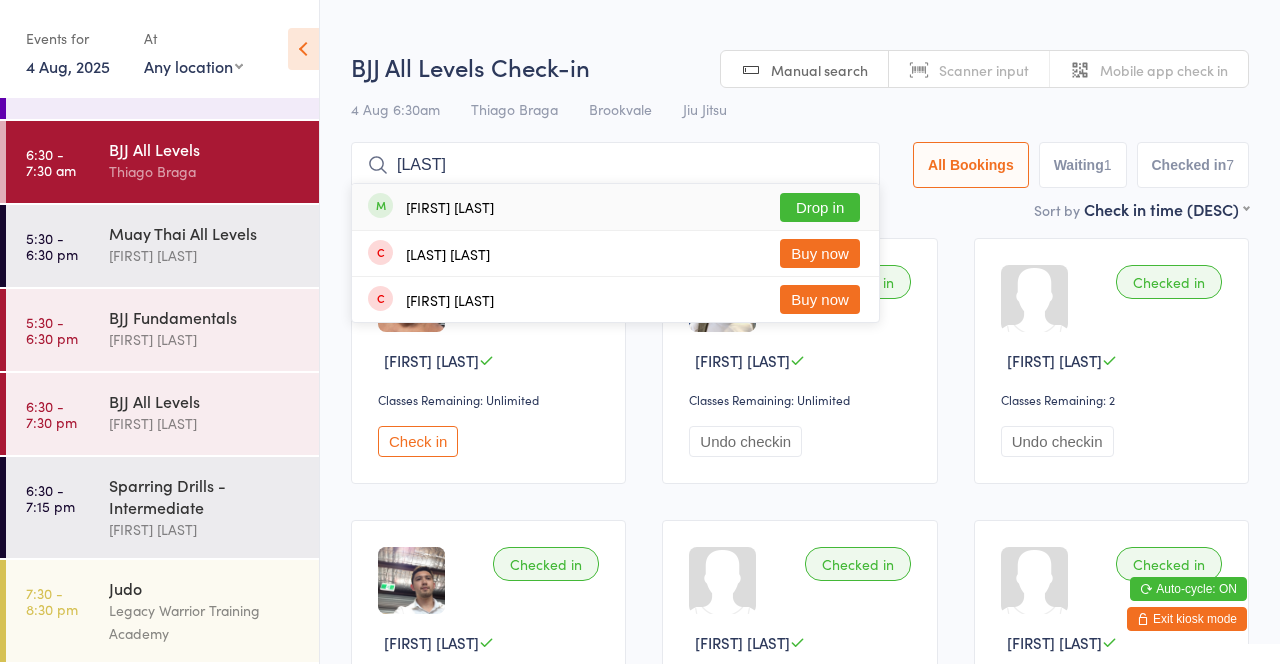 type on "Fleyt" 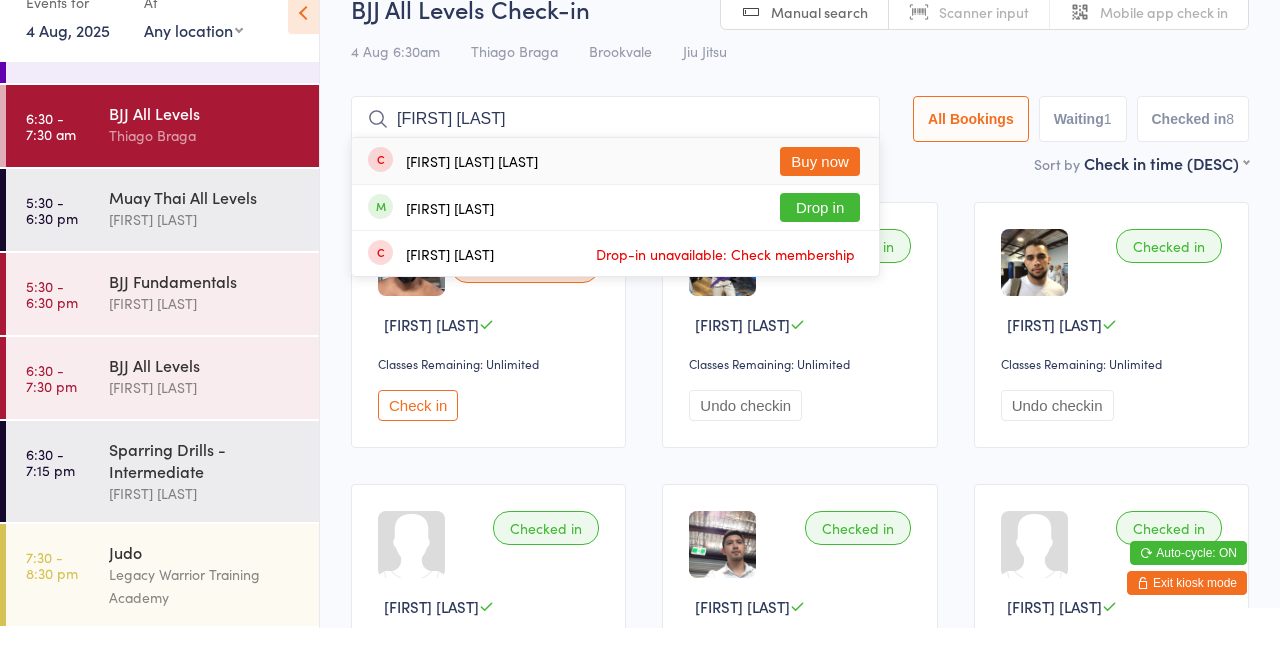 type on "Gabriel amat" 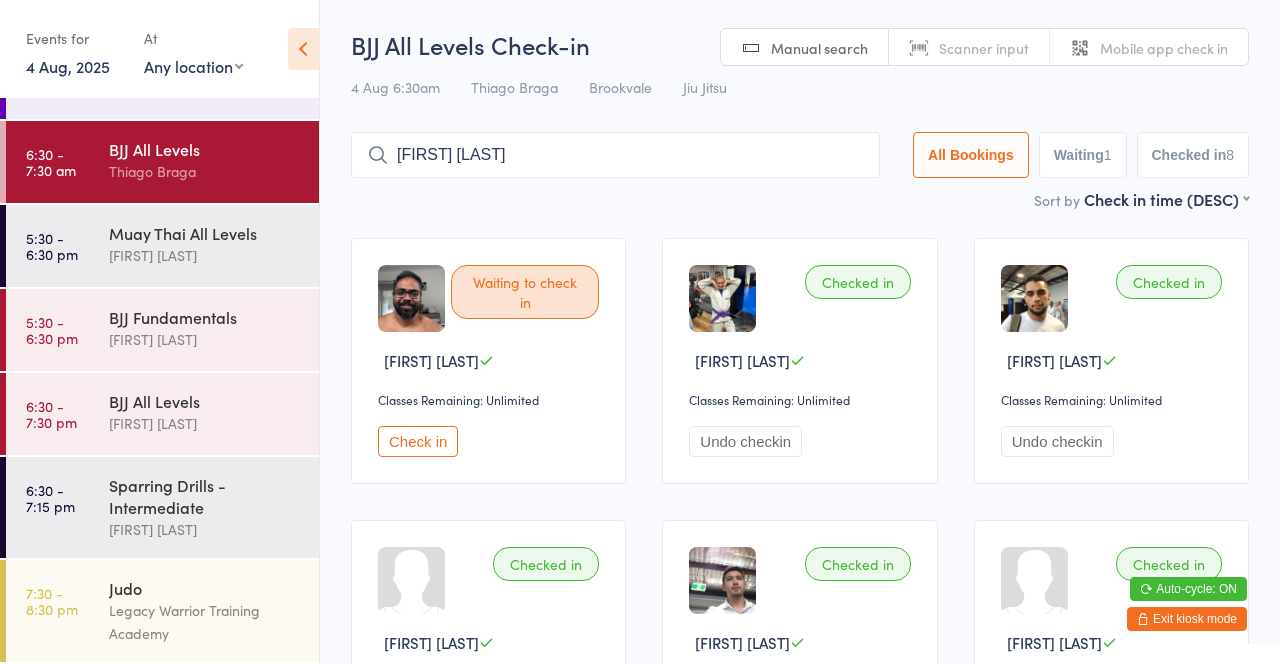 click on "Gabriel amat" at bounding box center [615, 155] 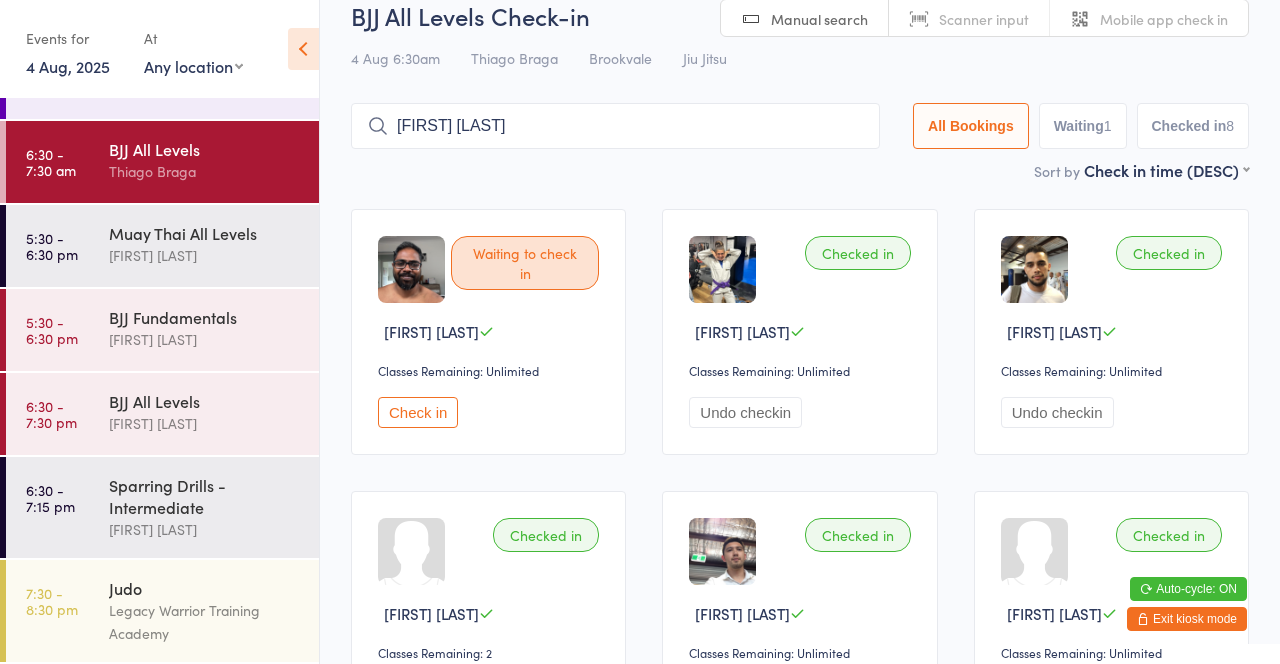 scroll, scrollTop: 132, scrollLeft: 0, axis: vertical 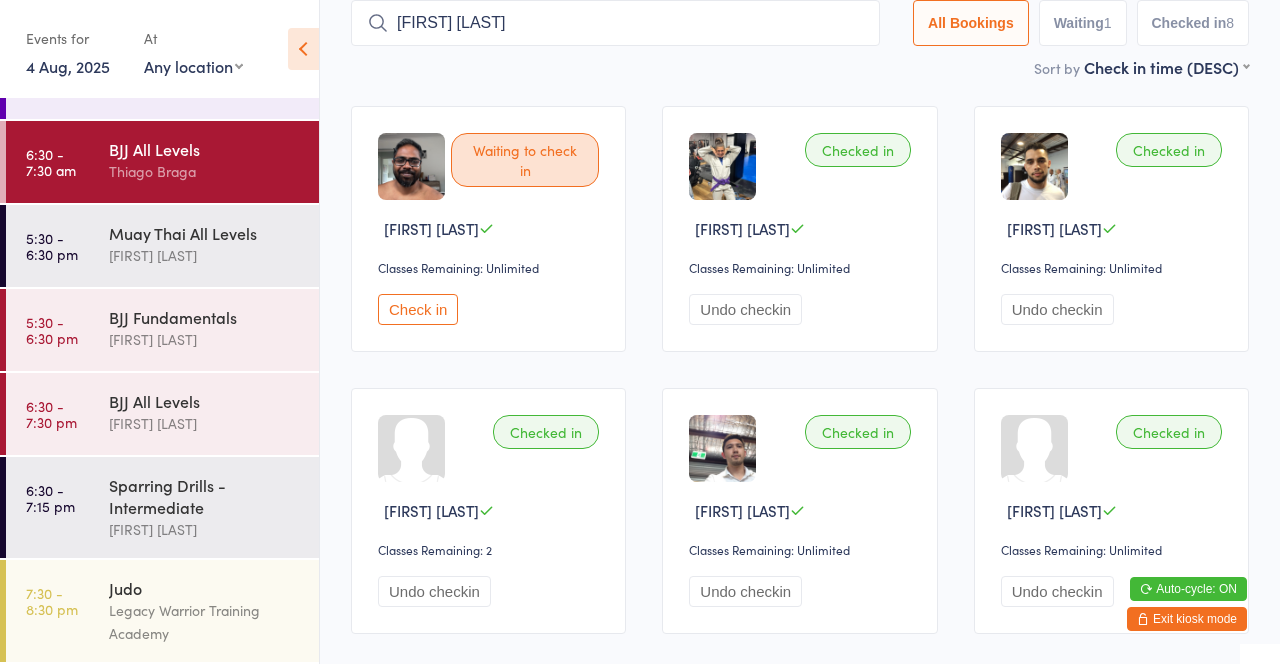 click on "Gabriel amat" at bounding box center (615, 23) 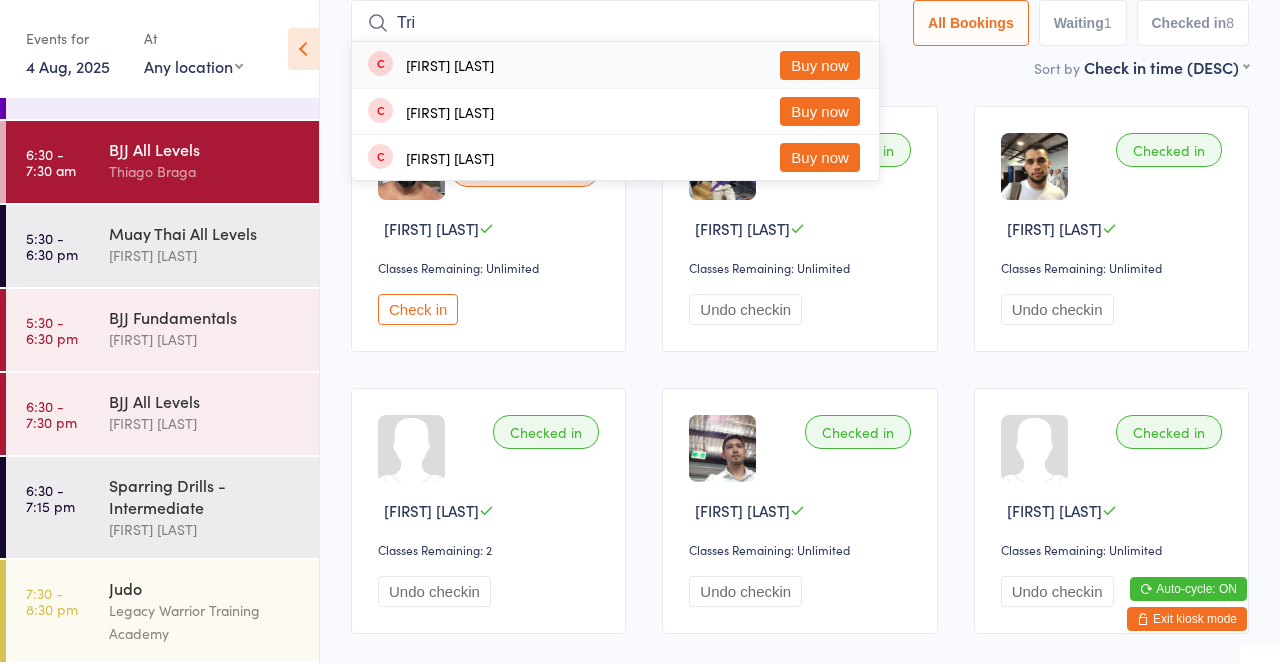 type on "Tric" 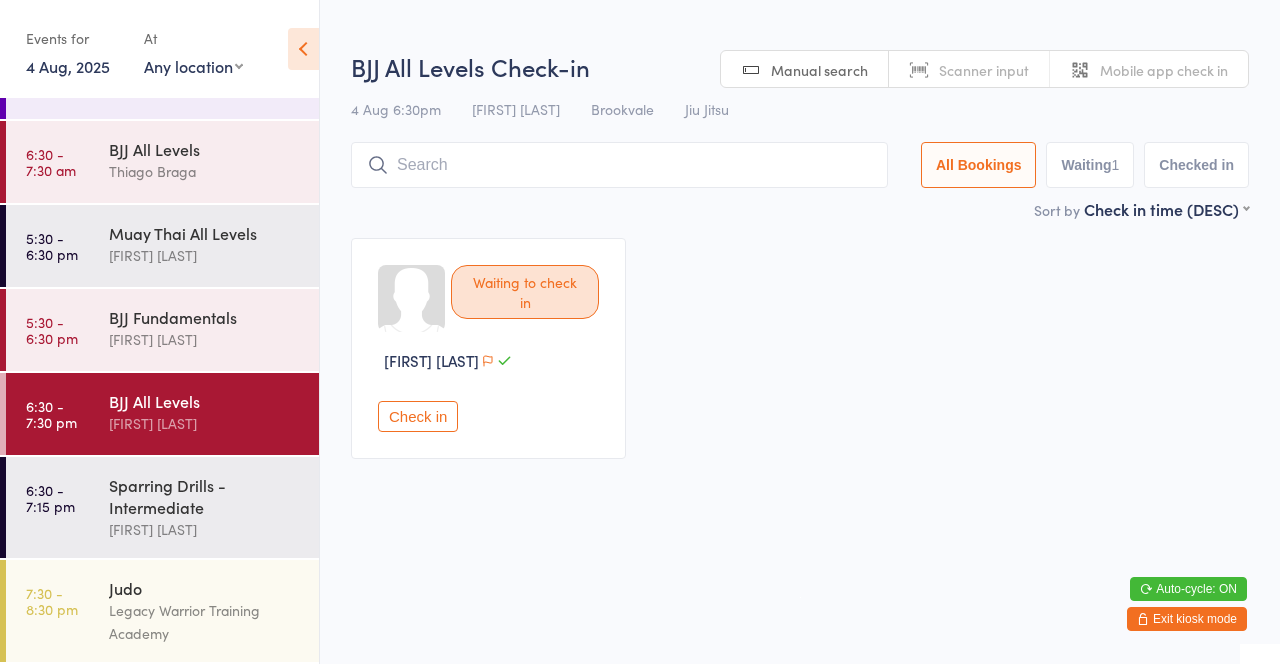 scroll, scrollTop: 0, scrollLeft: 0, axis: both 